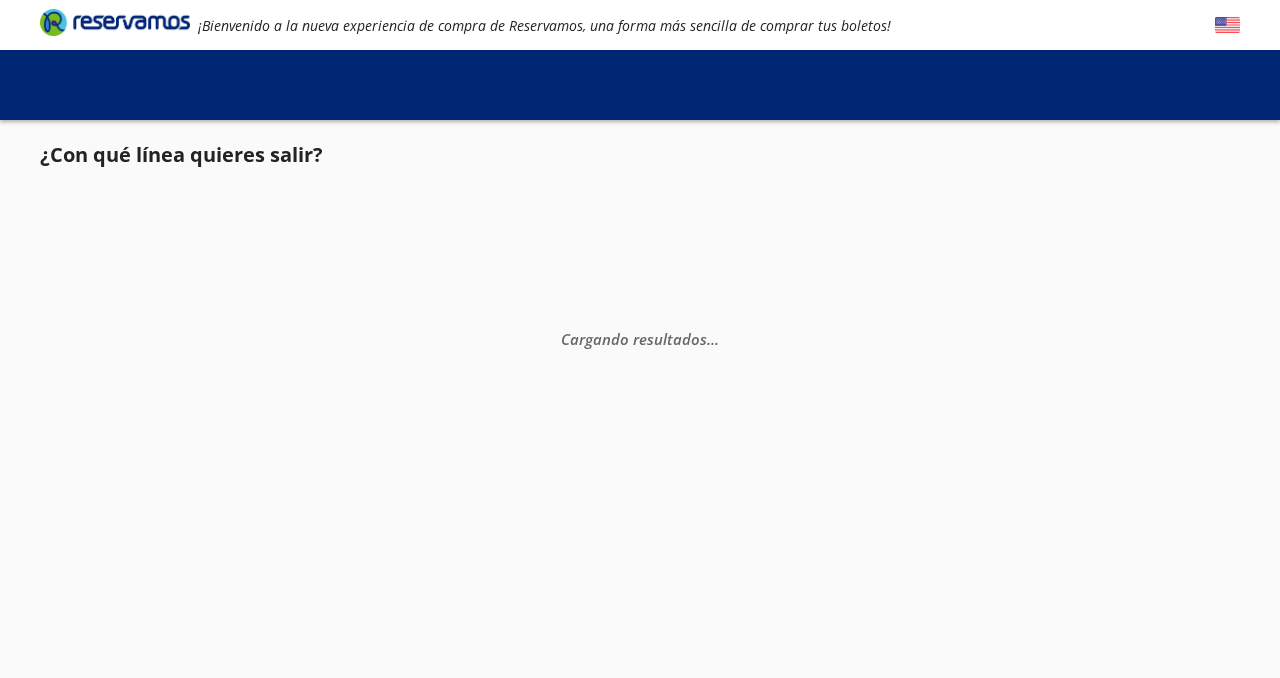 scroll, scrollTop: 0, scrollLeft: 0, axis: both 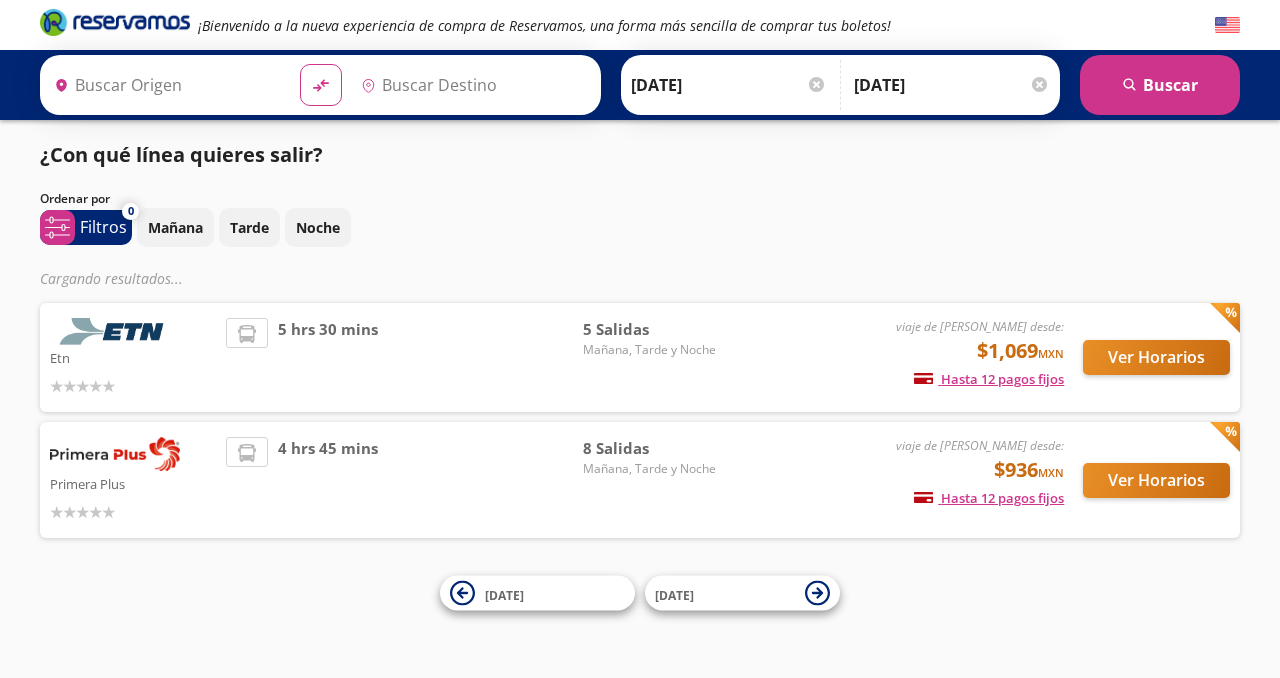 type on "[GEOGRAPHIC_DATA], [GEOGRAPHIC_DATA]" 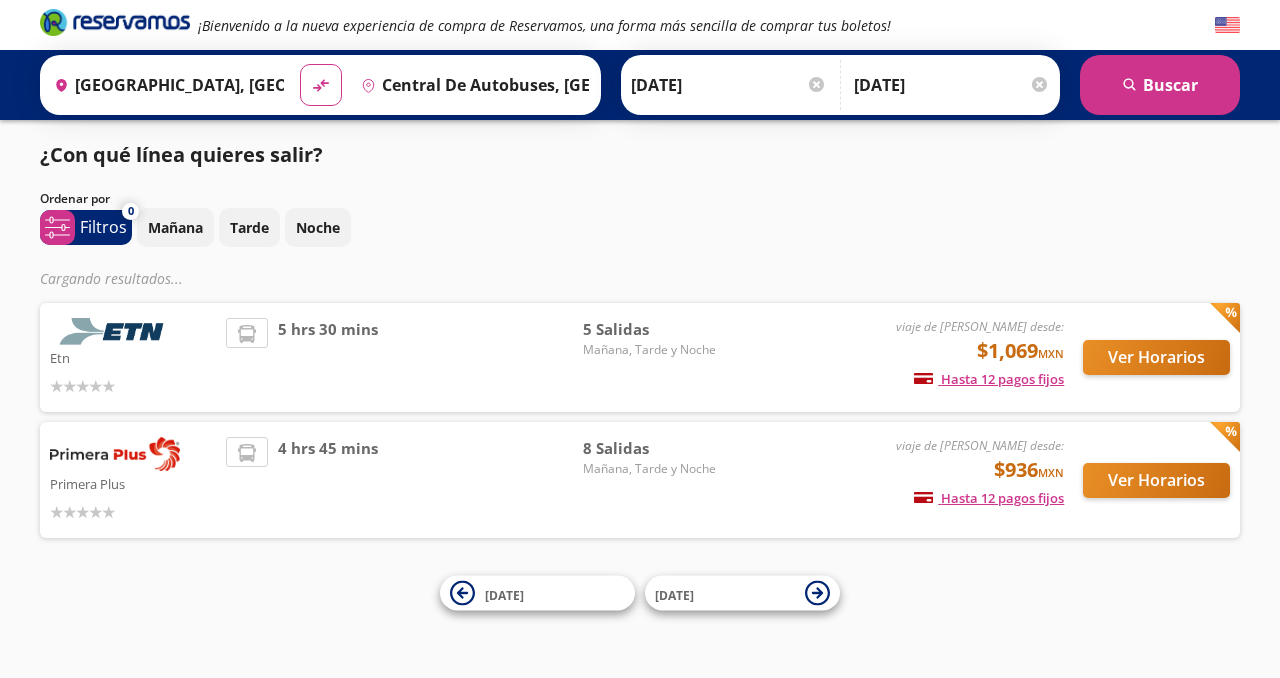 scroll, scrollTop: 0, scrollLeft: 0, axis: both 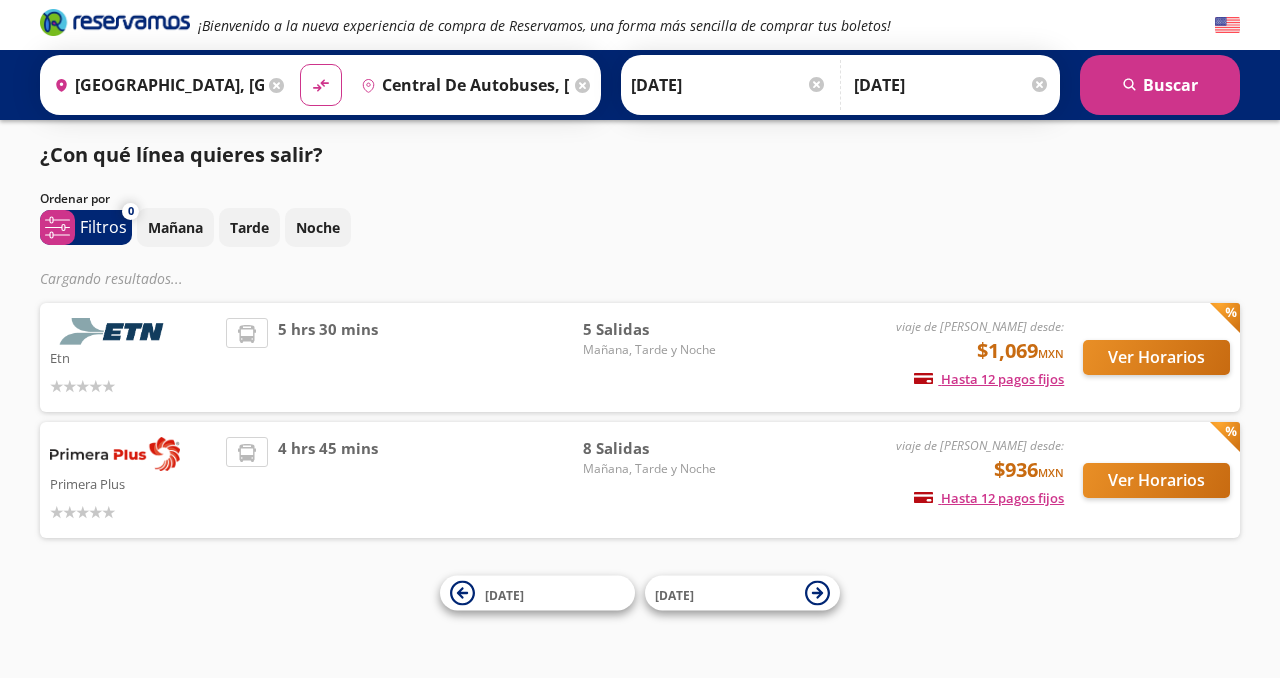 click at bounding box center (1227, 25) 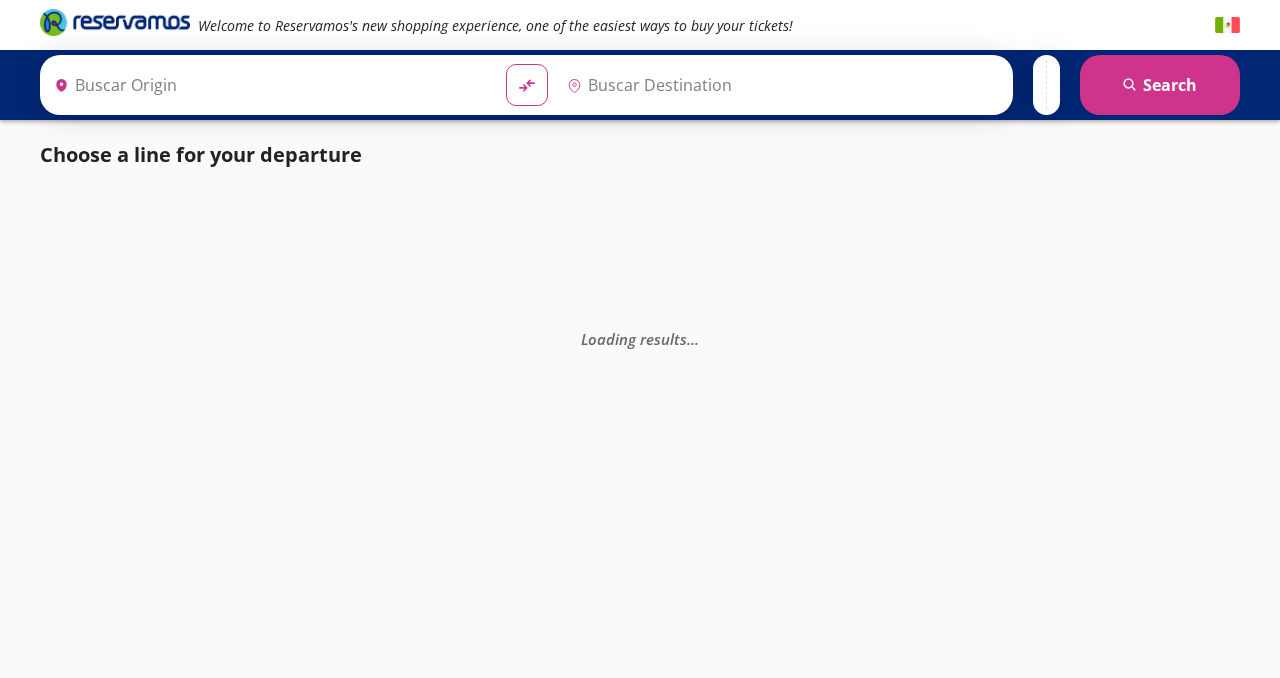 scroll, scrollTop: 0, scrollLeft: 0, axis: both 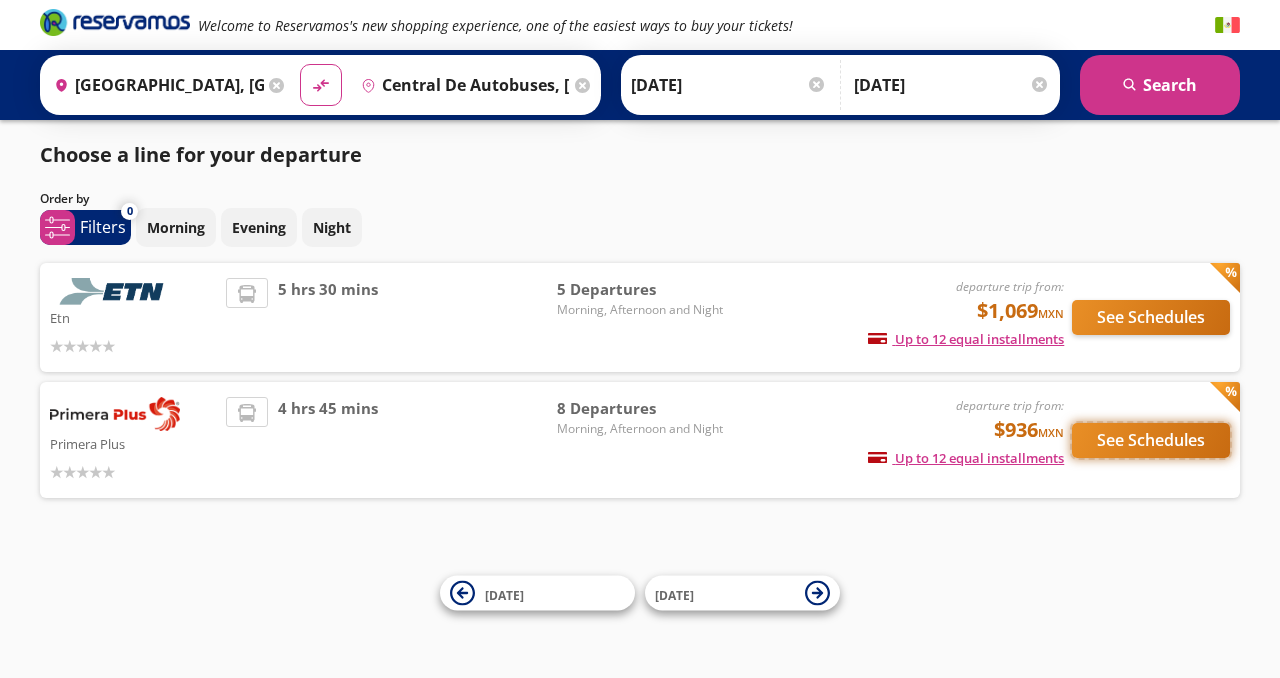 click on "See Schedules" at bounding box center [1151, 440] 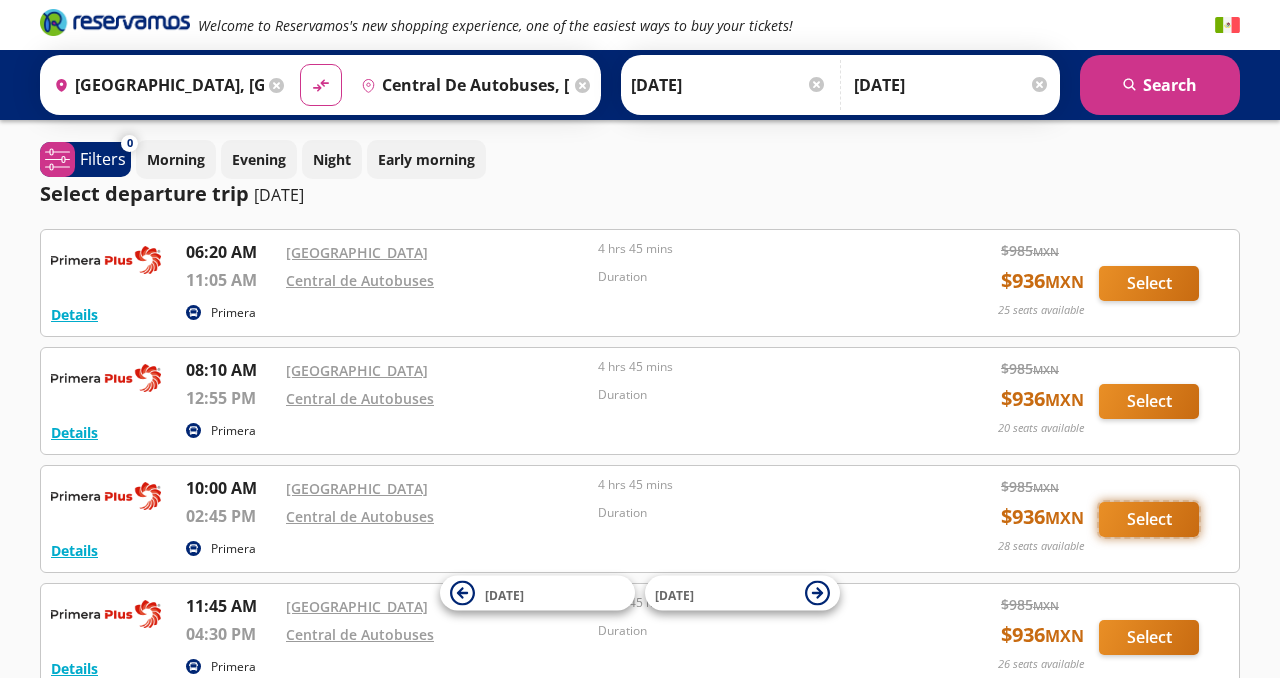 click on "Select" at bounding box center (1149, 519) 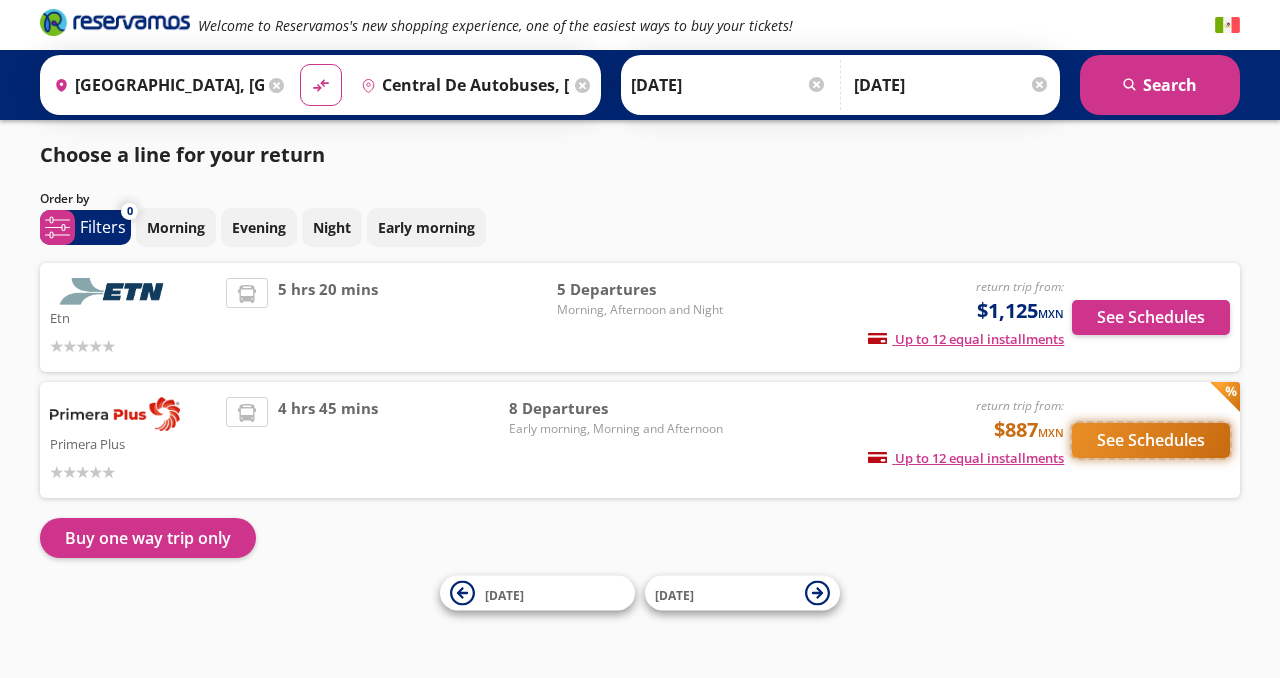 click on "See Schedules" at bounding box center [1151, 440] 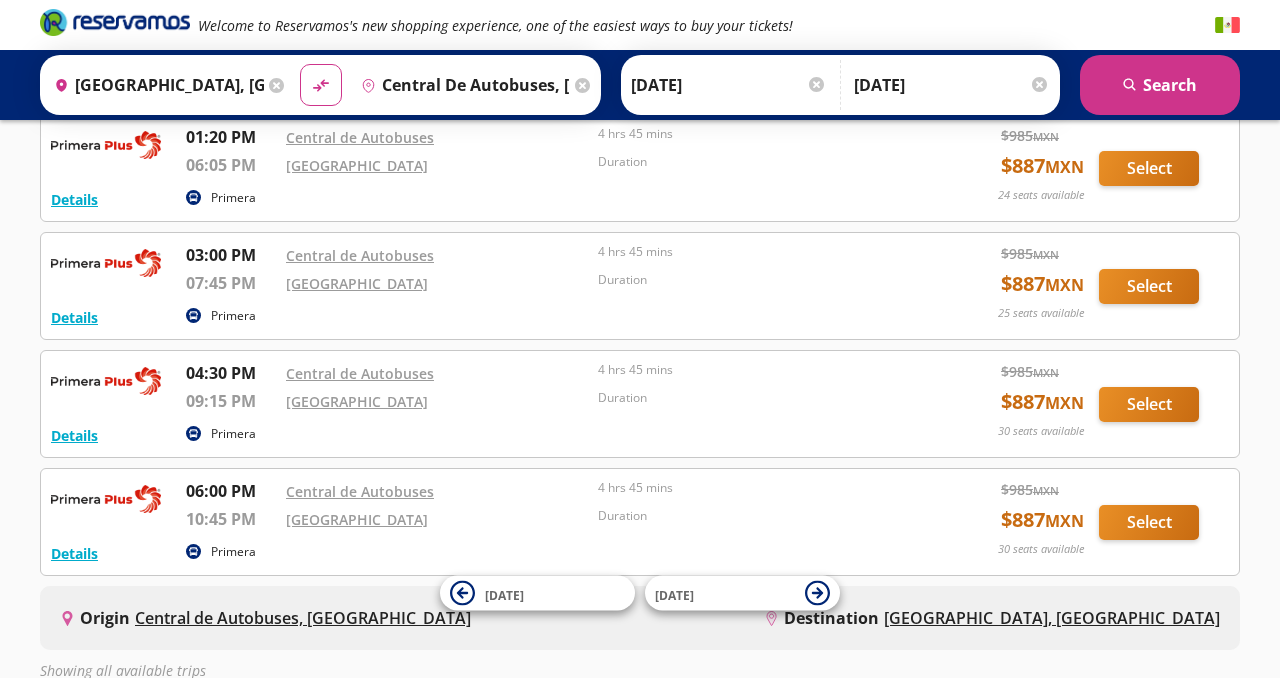 scroll, scrollTop: 712, scrollLeft: 0, axis: vertical 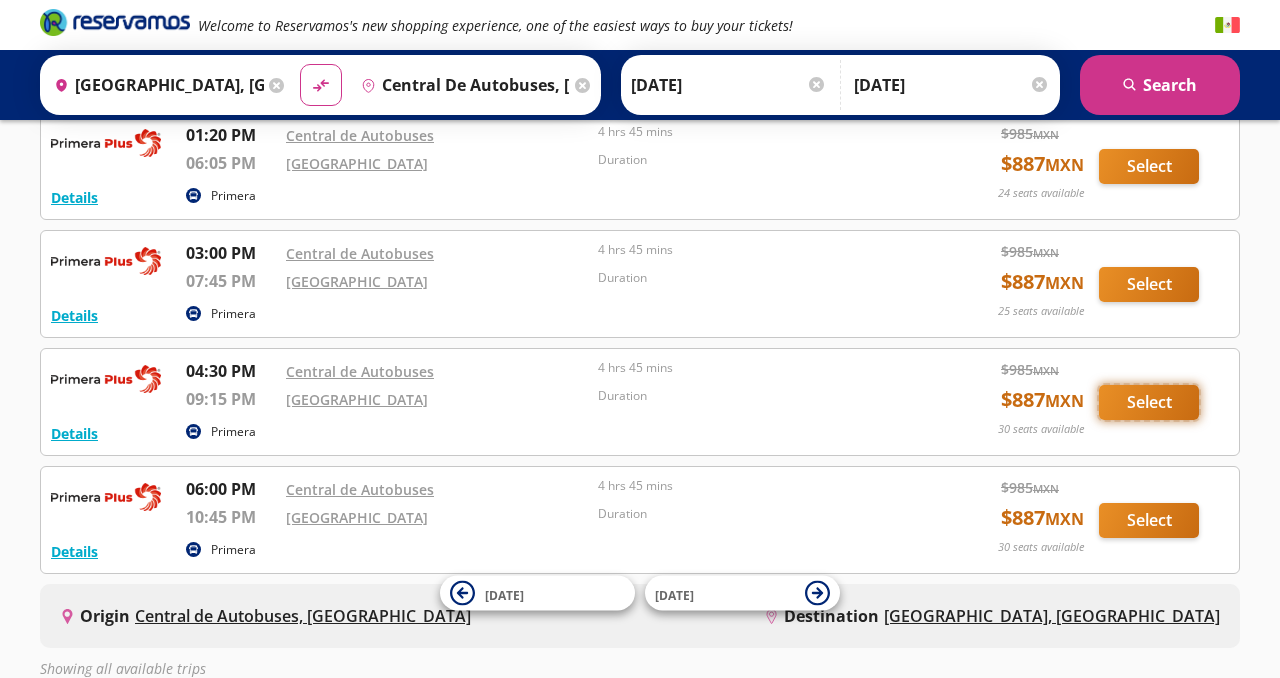 click on "Select" at bounding box center (1149, 402) 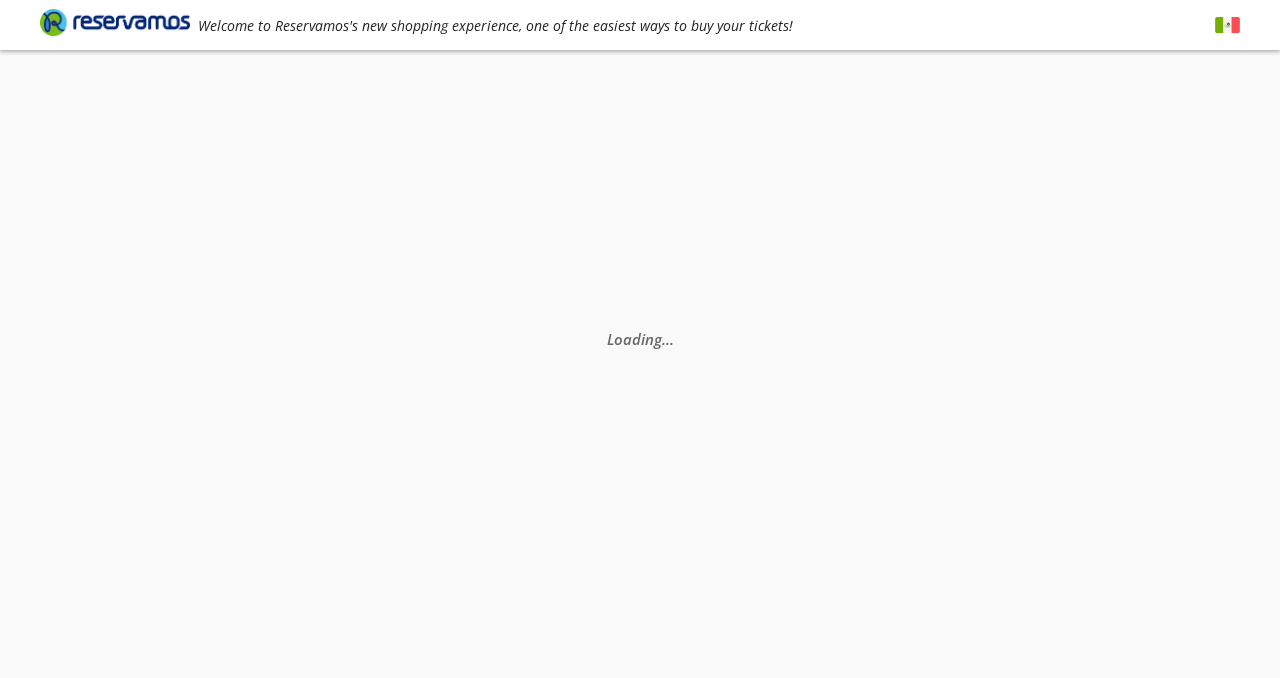 scroll, scrollTop: 0, scrollLeft: 0, axis: both 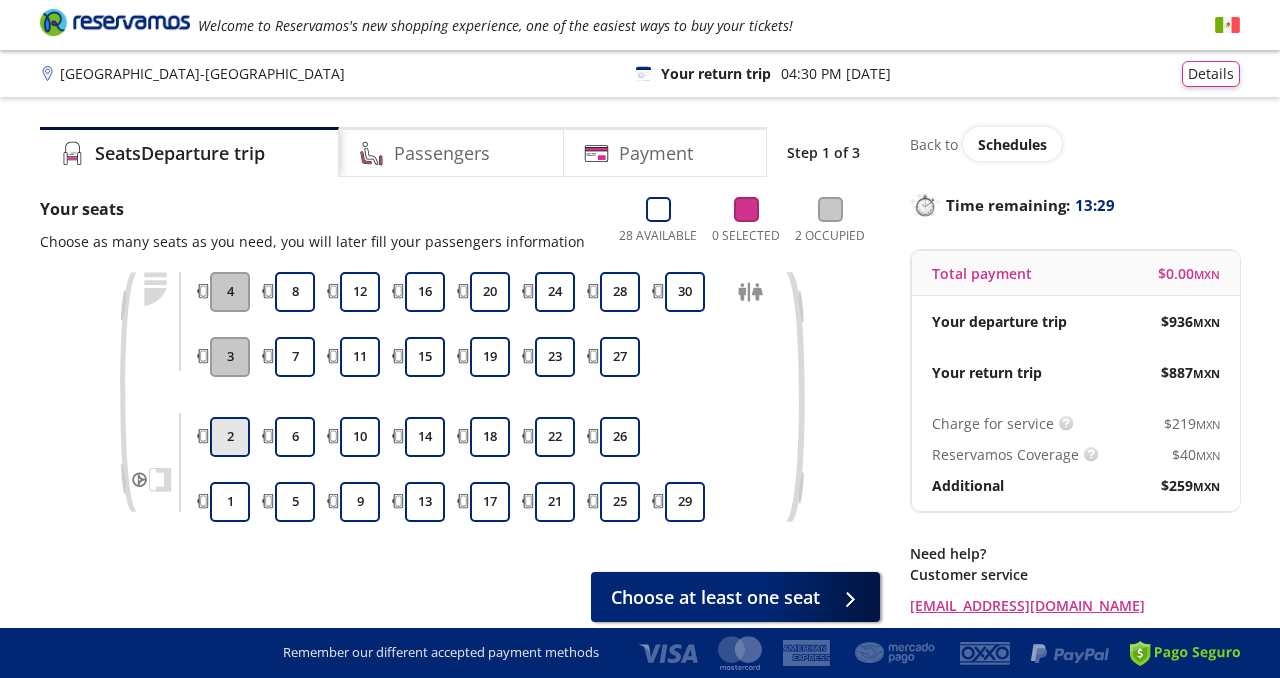 click on "2" at bounding box center (230, 437) 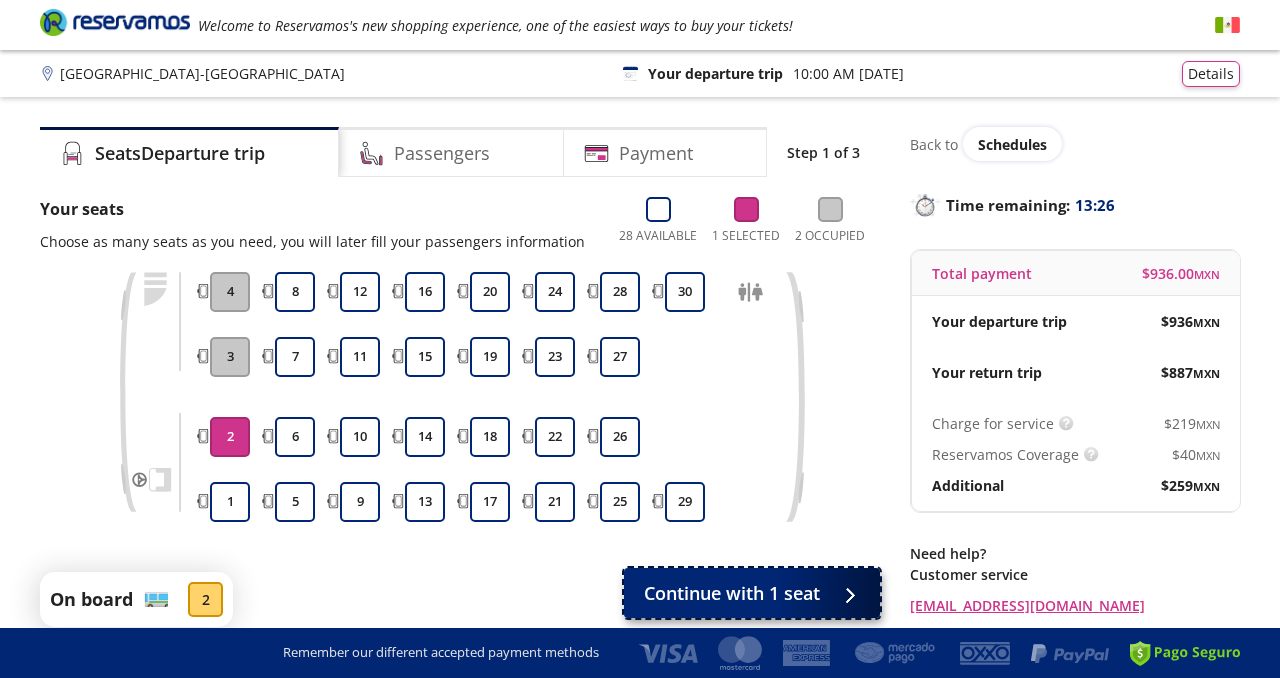 click on "Continue with 1 seat" at bounding box center (732, 593) 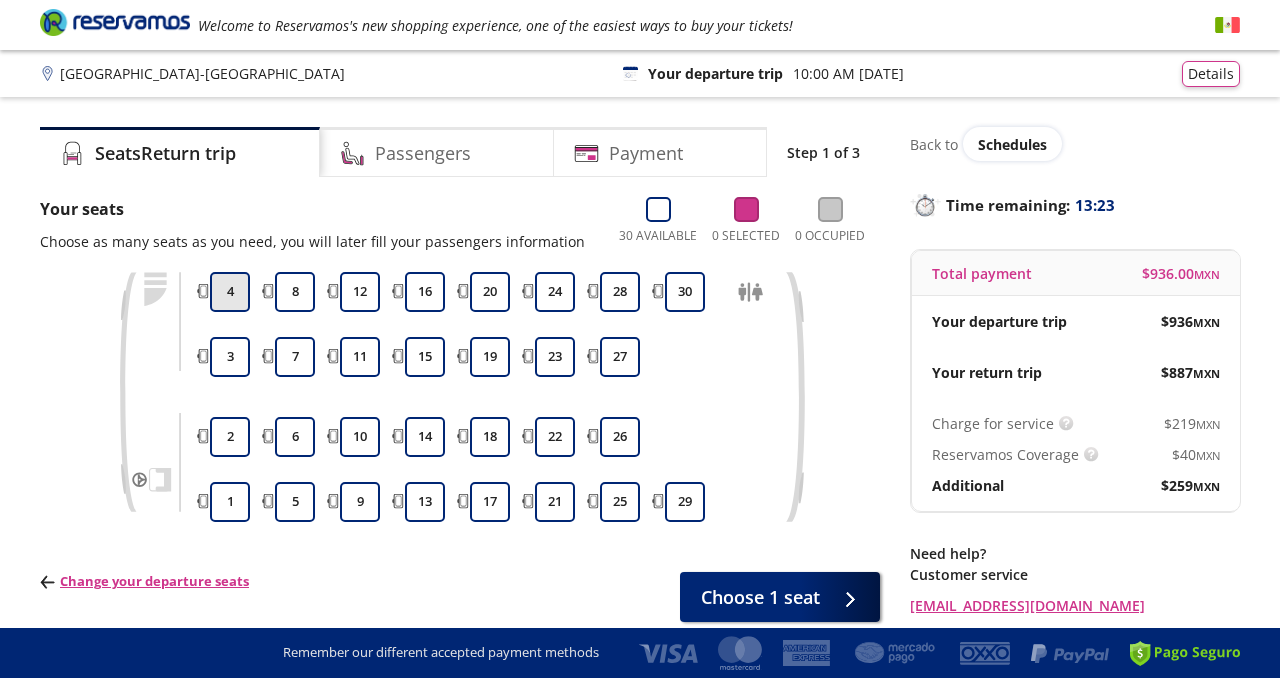 click on "4" at bounding box center [230, 292] 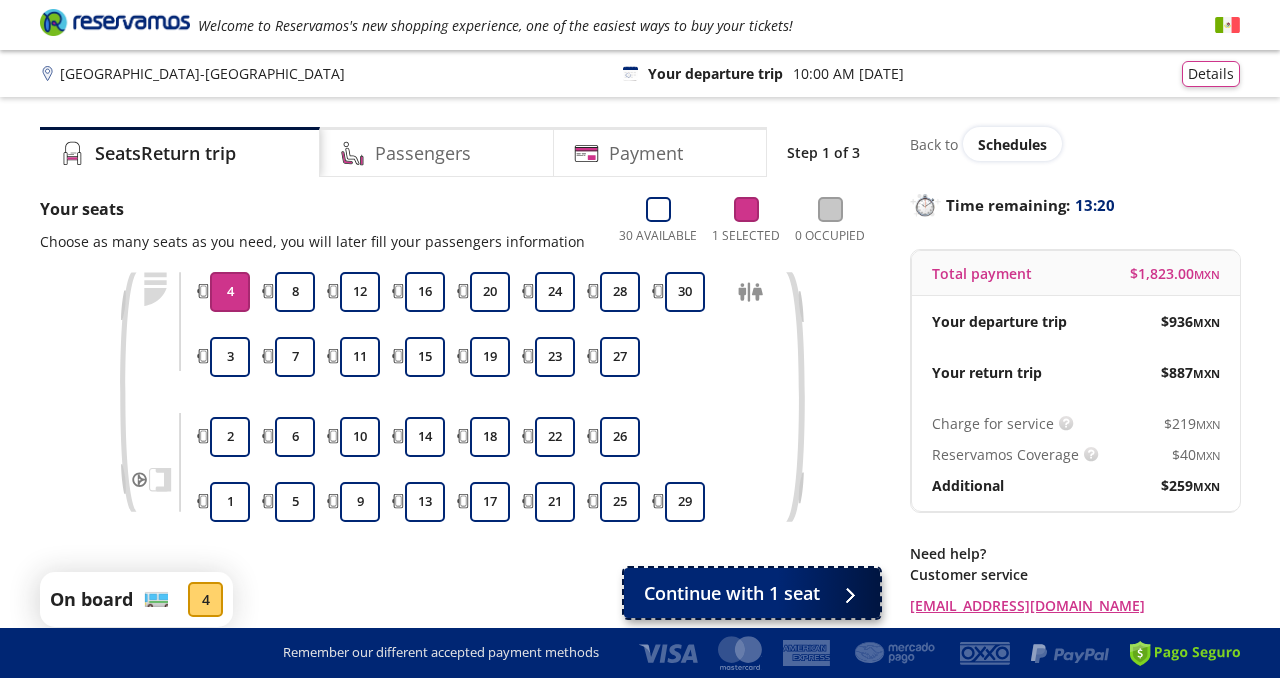 click on "Continue with 1 seat" at bounding box center (732, 593) 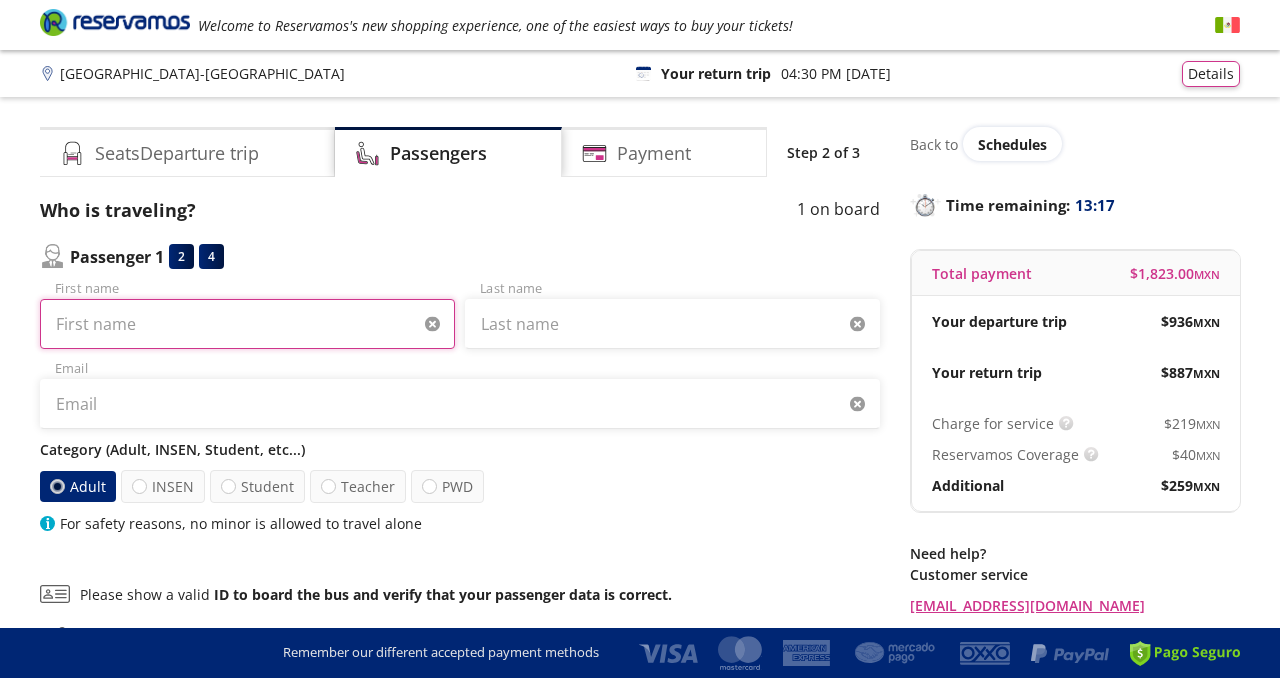 click on "First name" at bounding box center (247, 324) 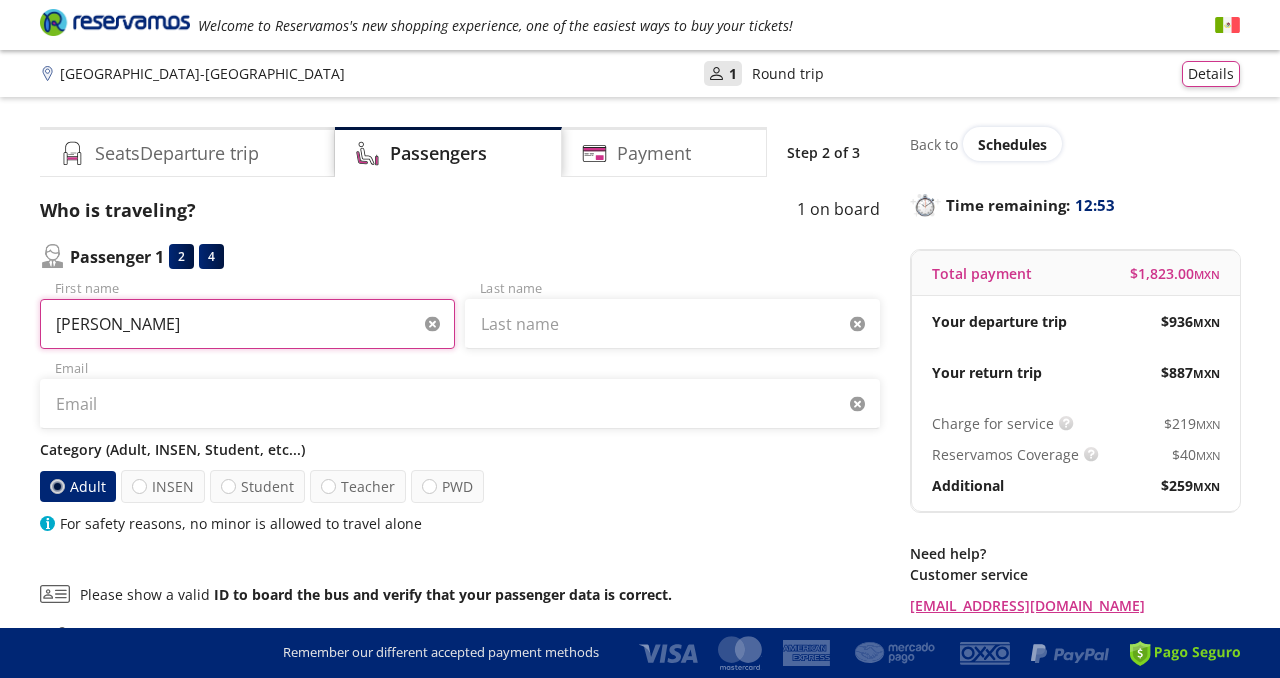 type on "[PERSON_NAME]" 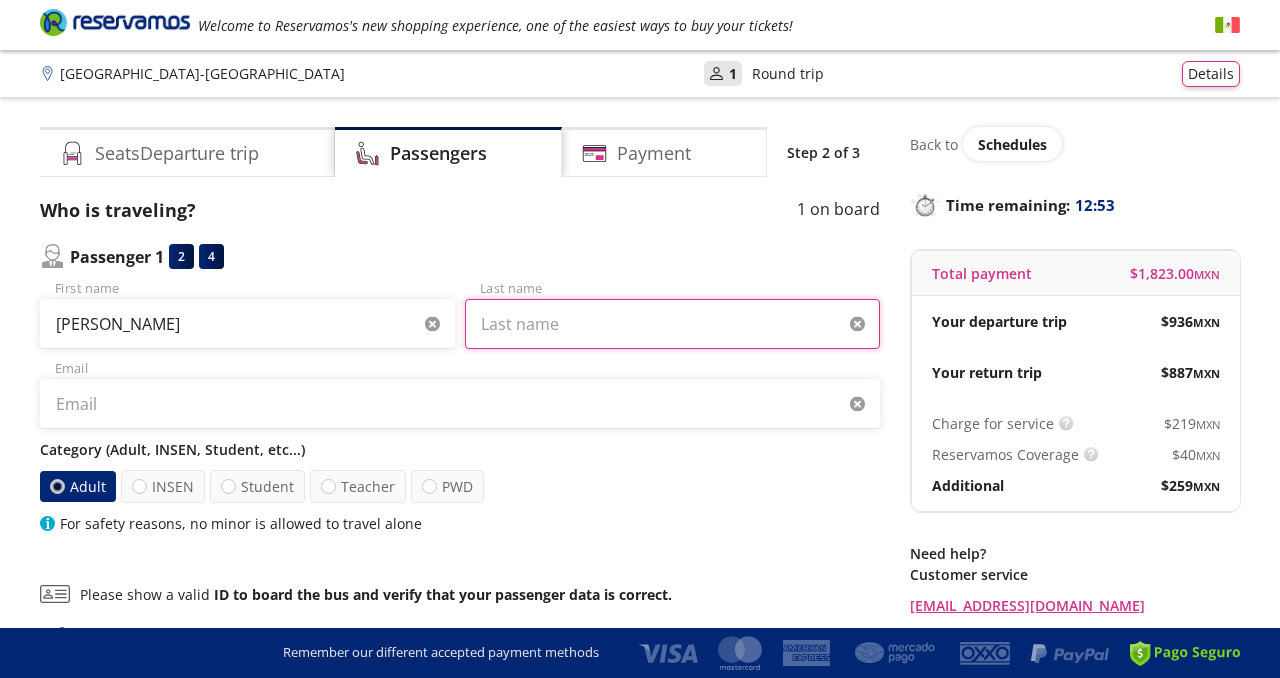 click on "Last name" at bounding box center (672, 324) 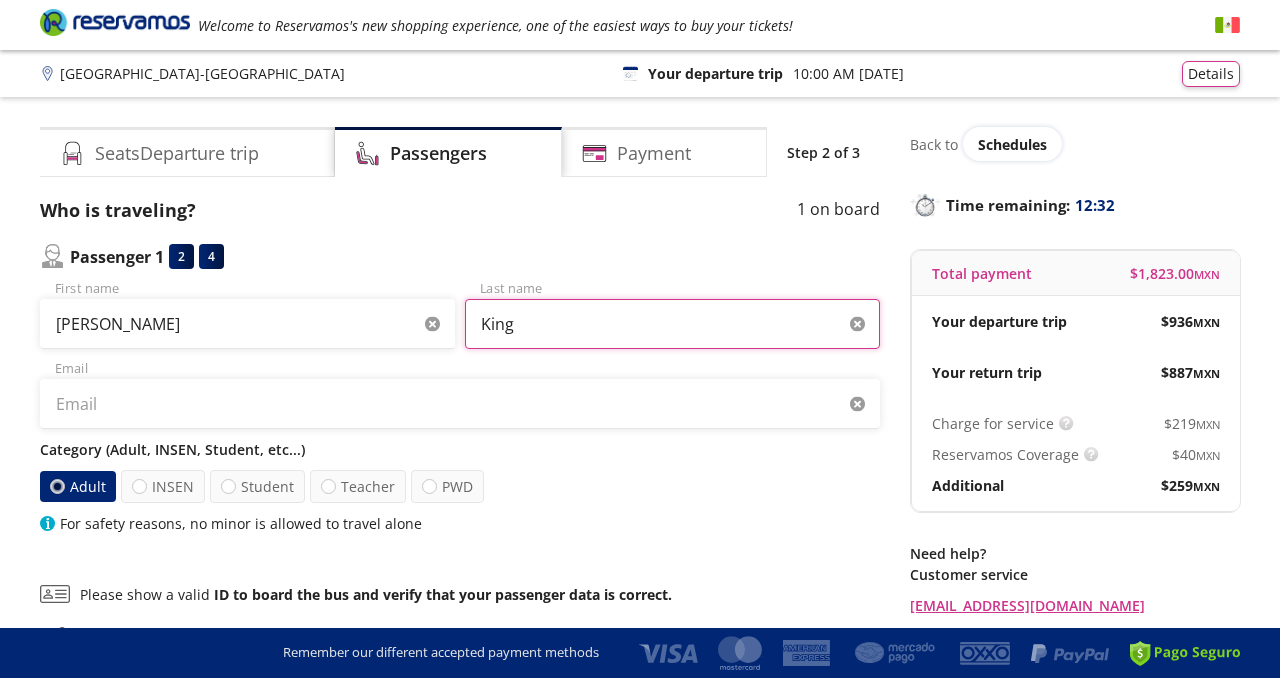 type on "King" 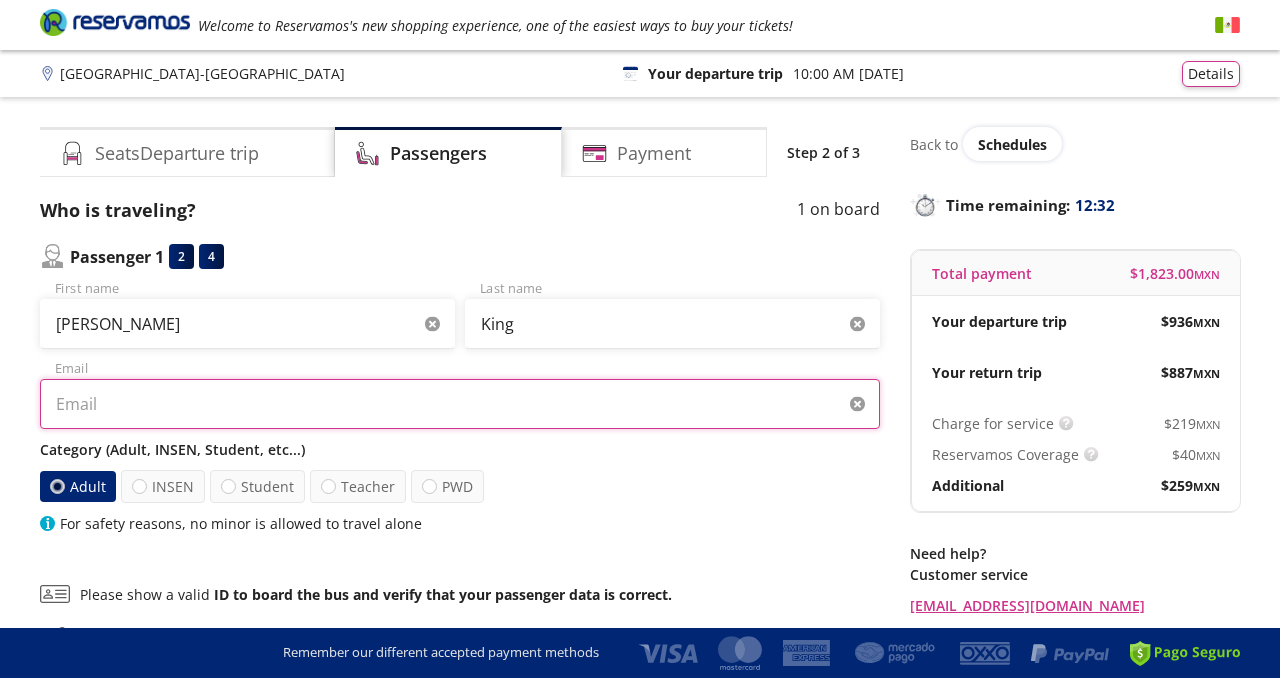 click on "Email" at bounding box center [460, 404] 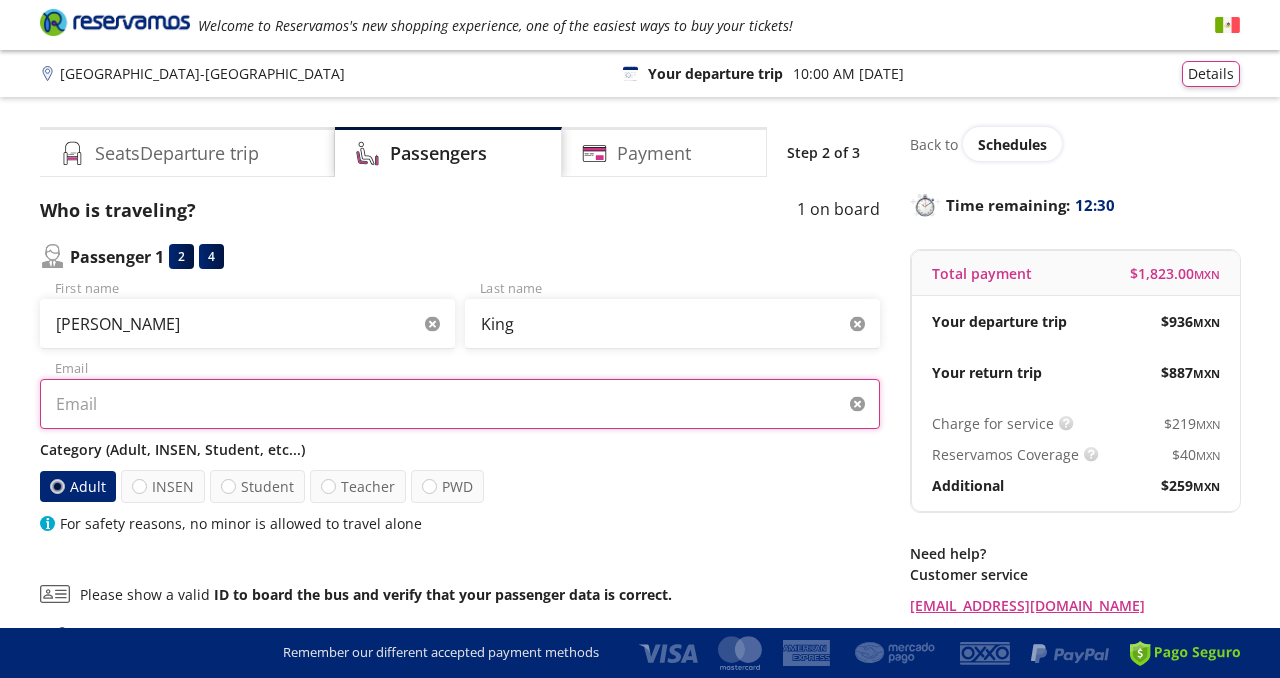 type on "[EMAIL_ADDRESS][DOMAIN_NAME]" 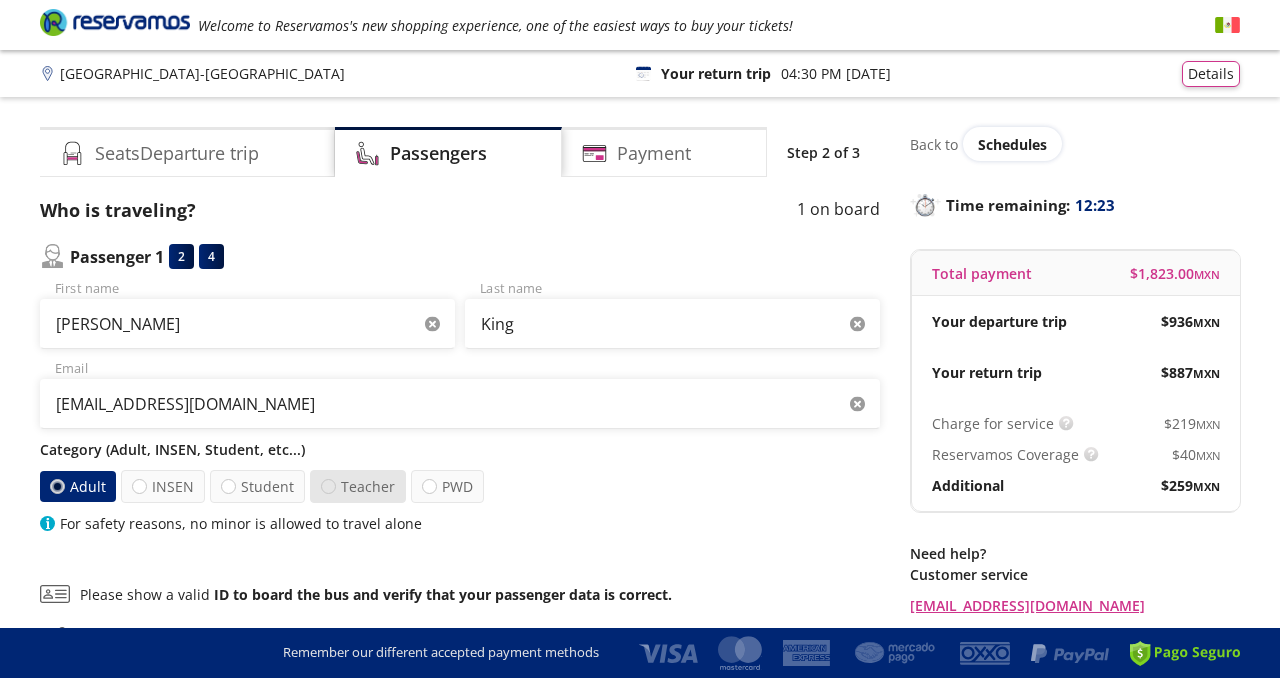 click at bounding box center (328, 486) 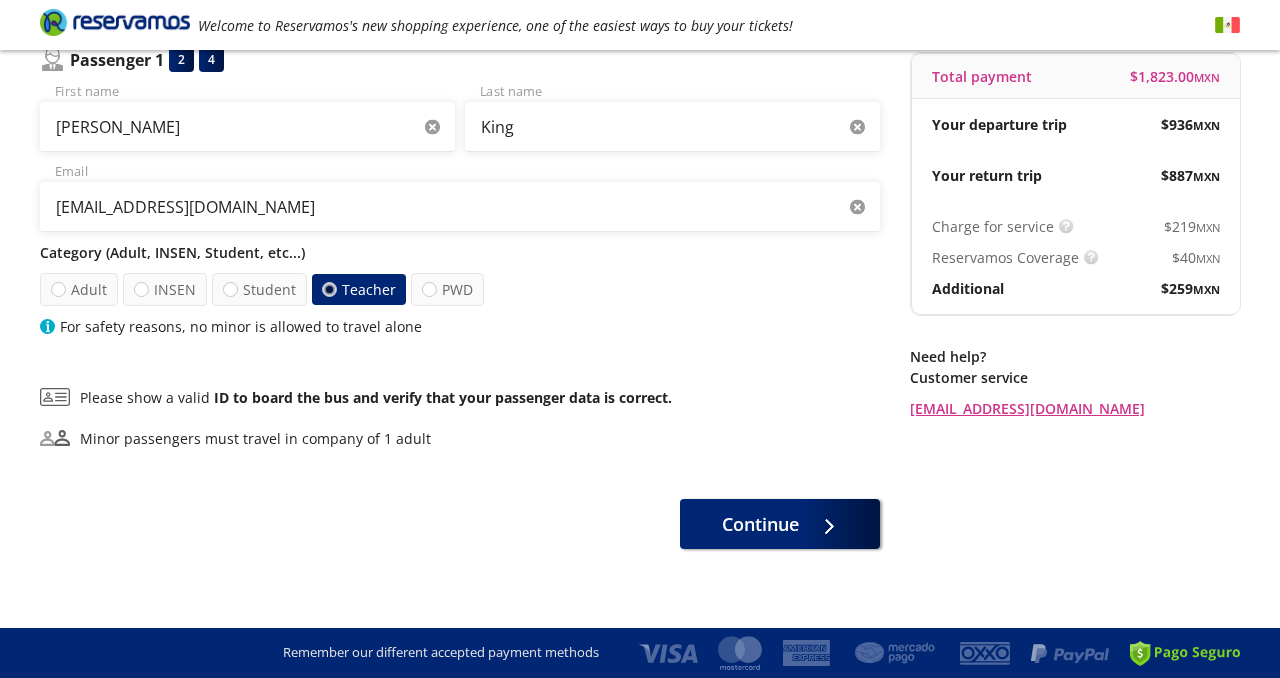 scroll, scrollTop: 208, scrollLeft: 0, axis: vertical 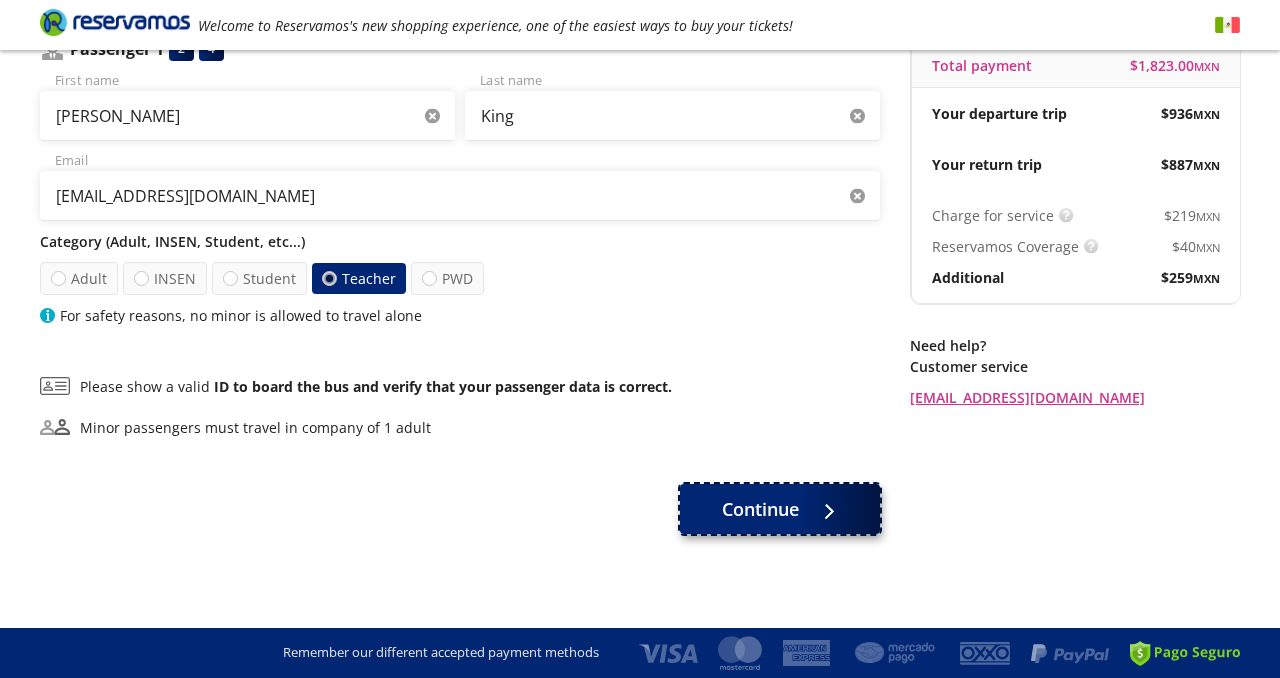 click 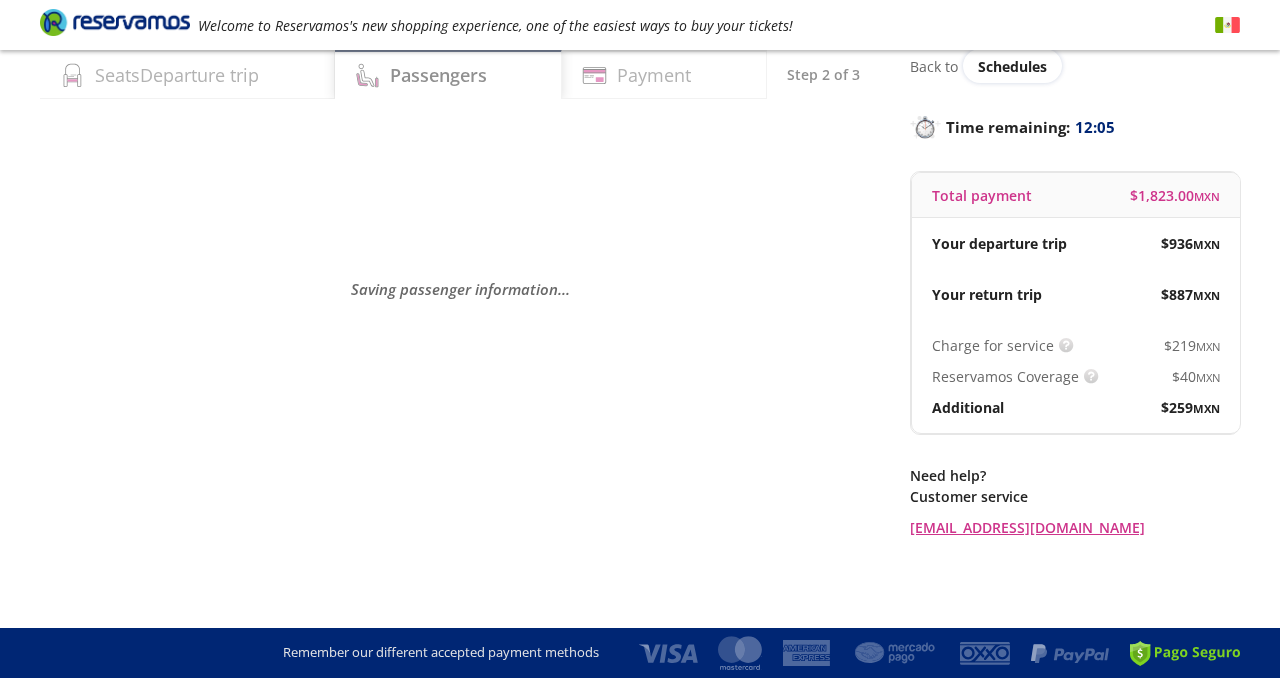 scroll, scrollTop: 0, scrollLeft: 0, axis: both 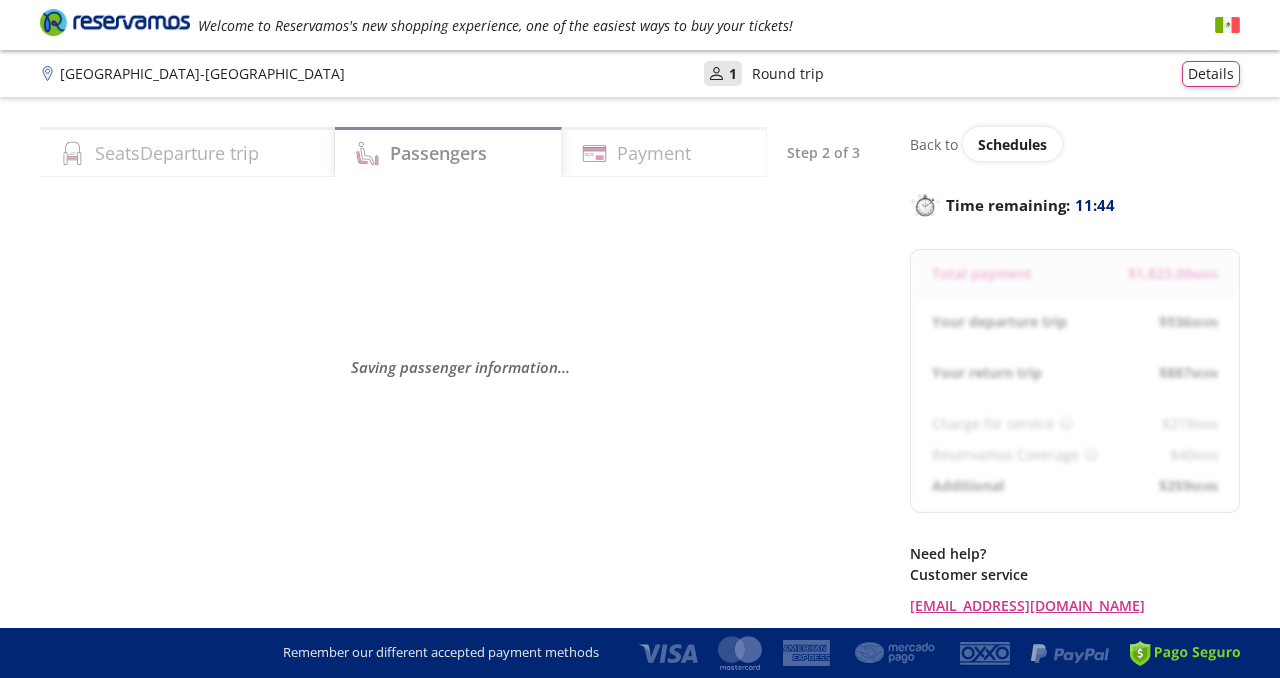 select on "MX" 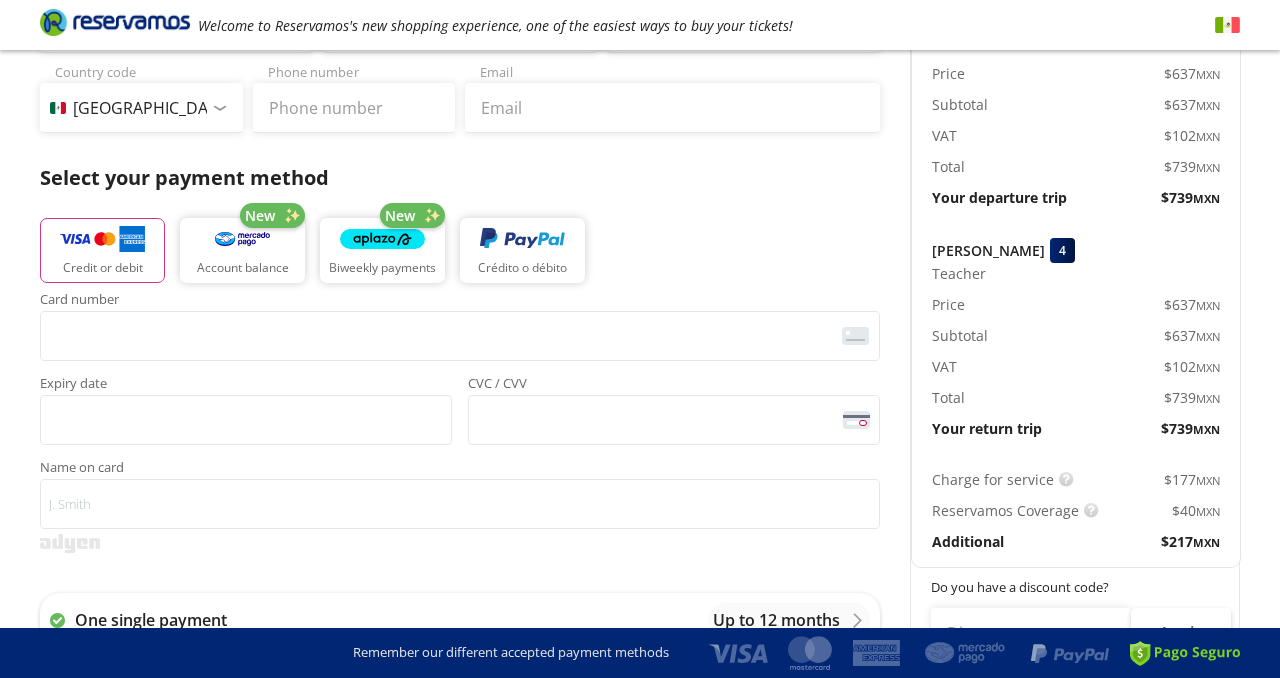 scroll, scrollTop: 309, scrollLeft: 0, axis: vertical 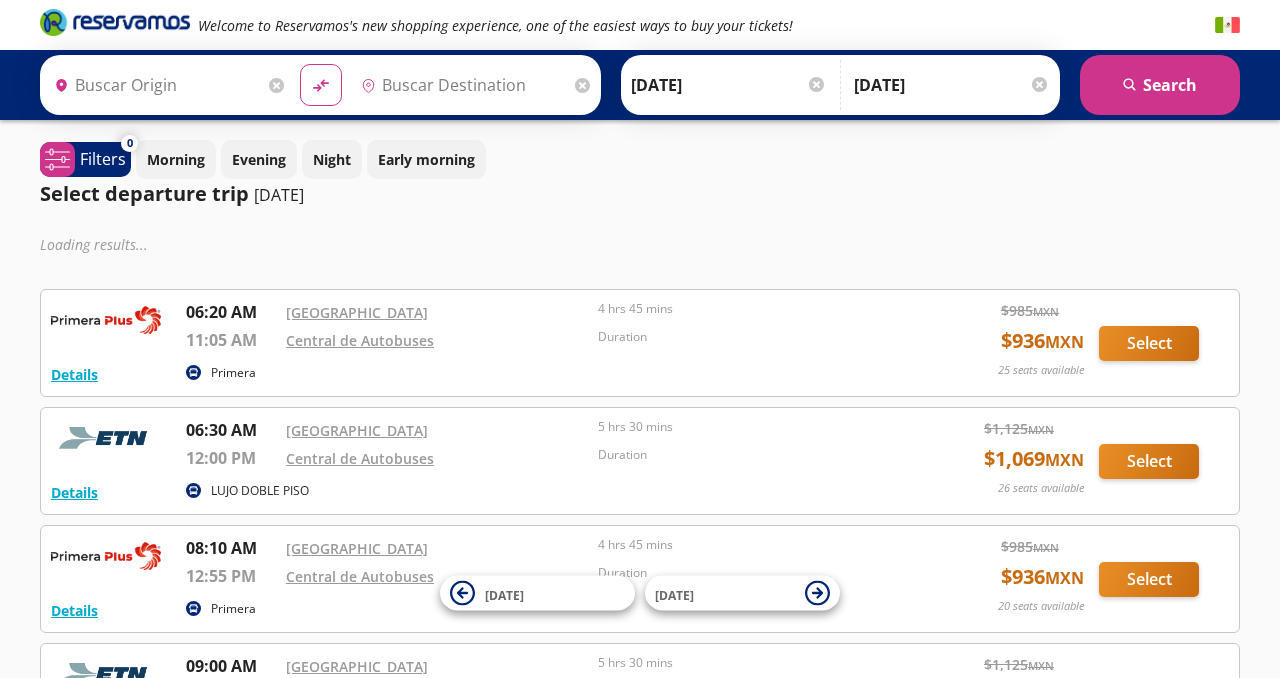 type on "[GEOGRAPHIC_DATA], [GEOGRAPHIC_DATA]" 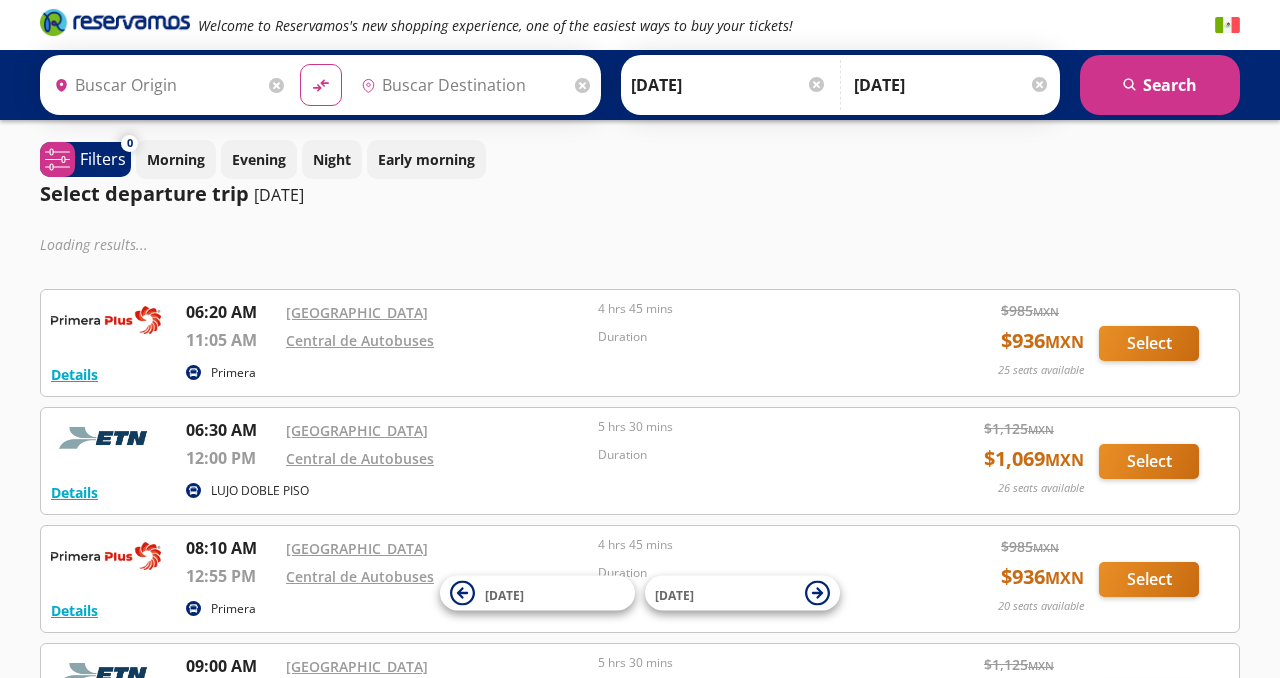 type on "Central de Autobuses, [GEOGRAPHIC_DATA]" 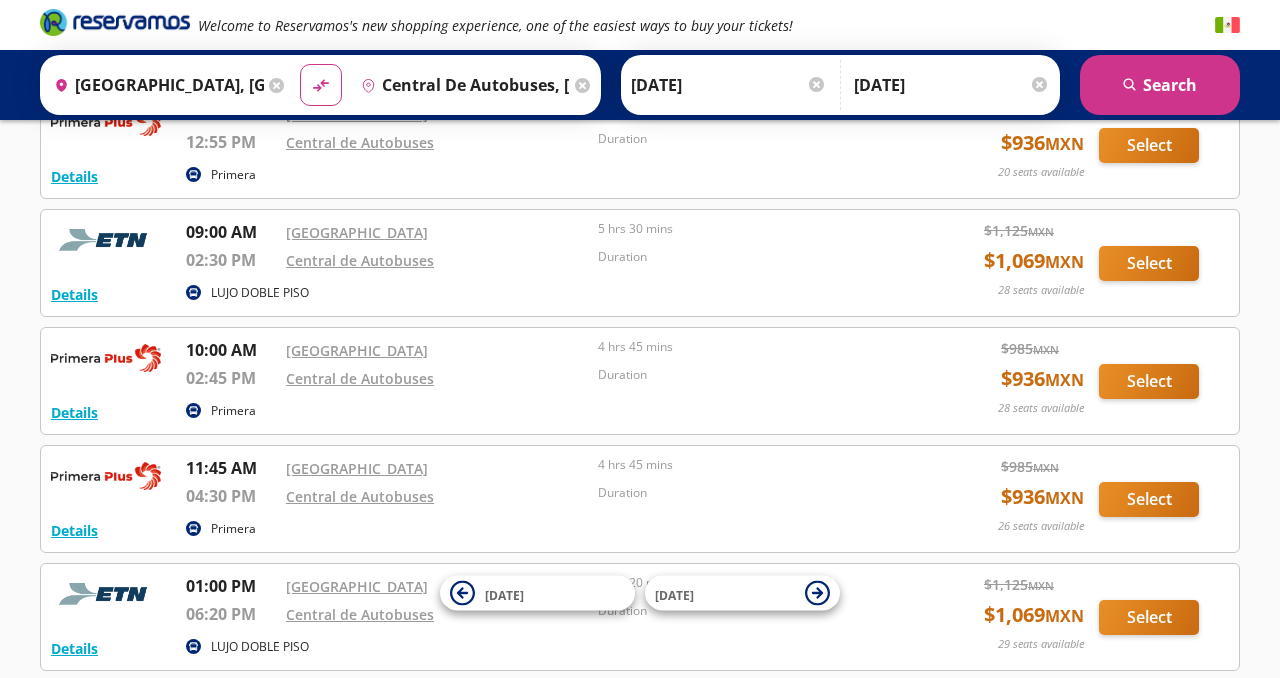 scroll, scrollTop: 382, scrollLeft: 0, axis: vertical 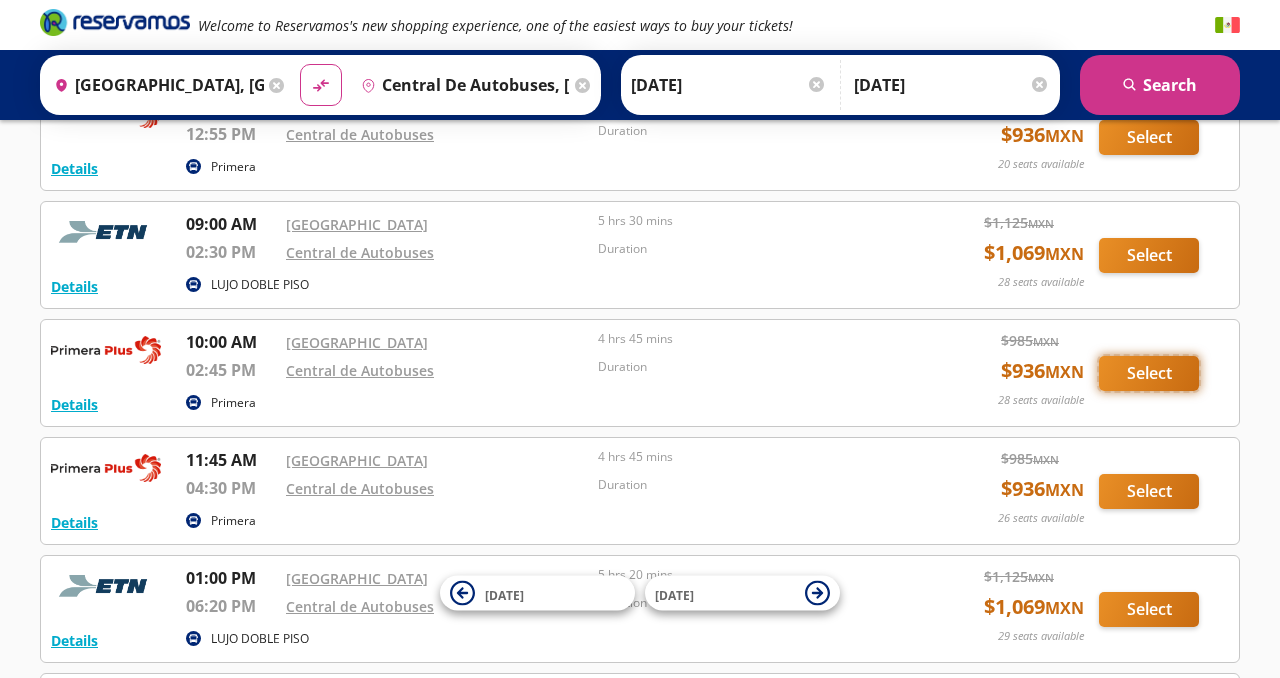 click on "Select" at bounding box center (1149, 373) 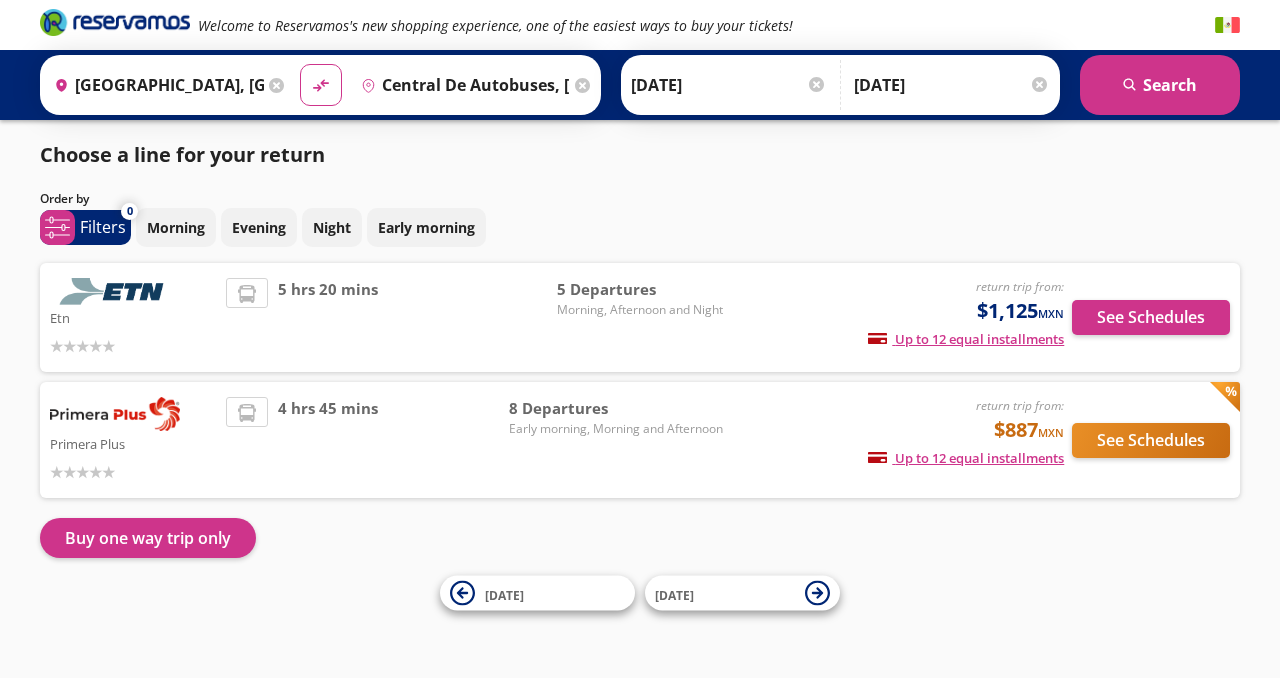 scroll, scrollTop: 0, scrollLeft: 0, axis: both 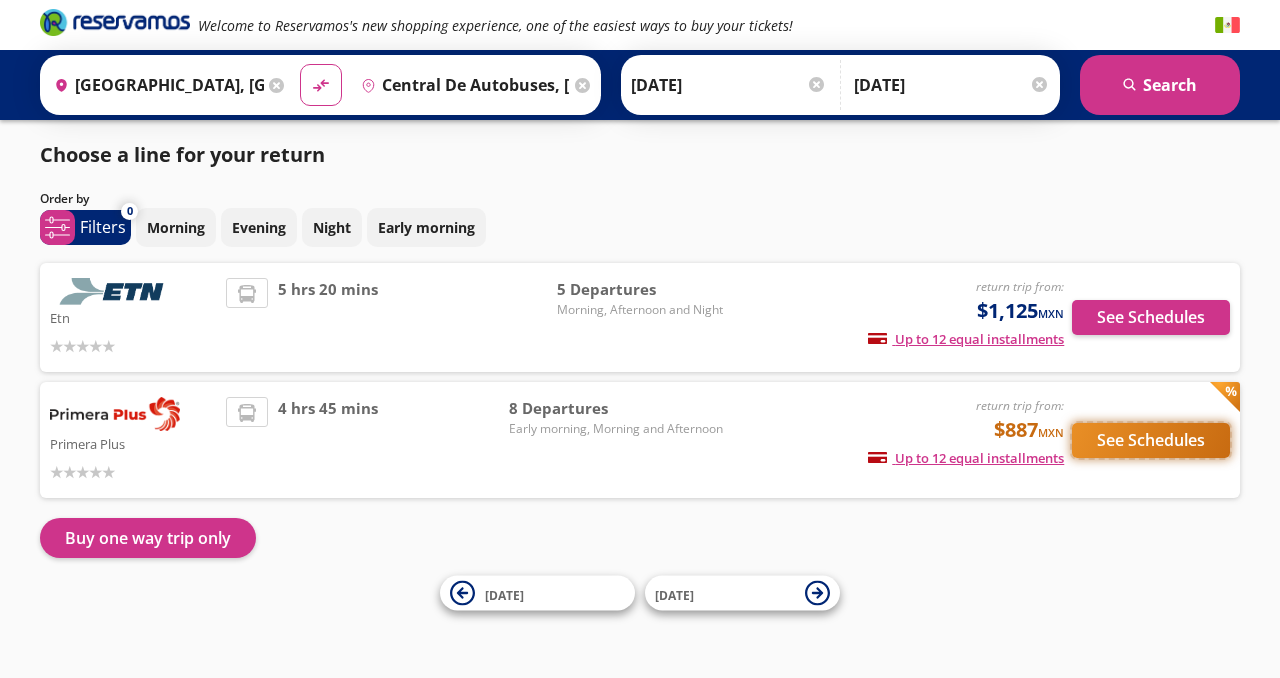 click on "See Schedules" at bounding box center (1151, 440) 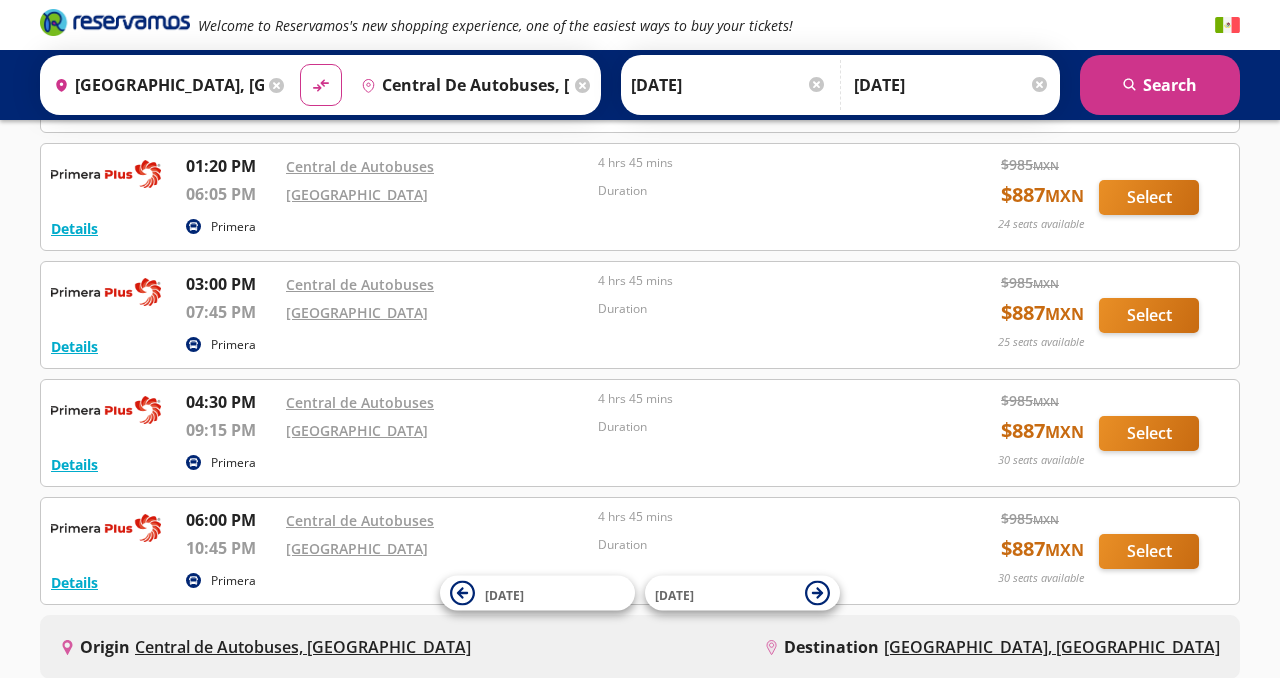 scroll, scrollTop: 696, scrollLeft: 0, axis: vertical 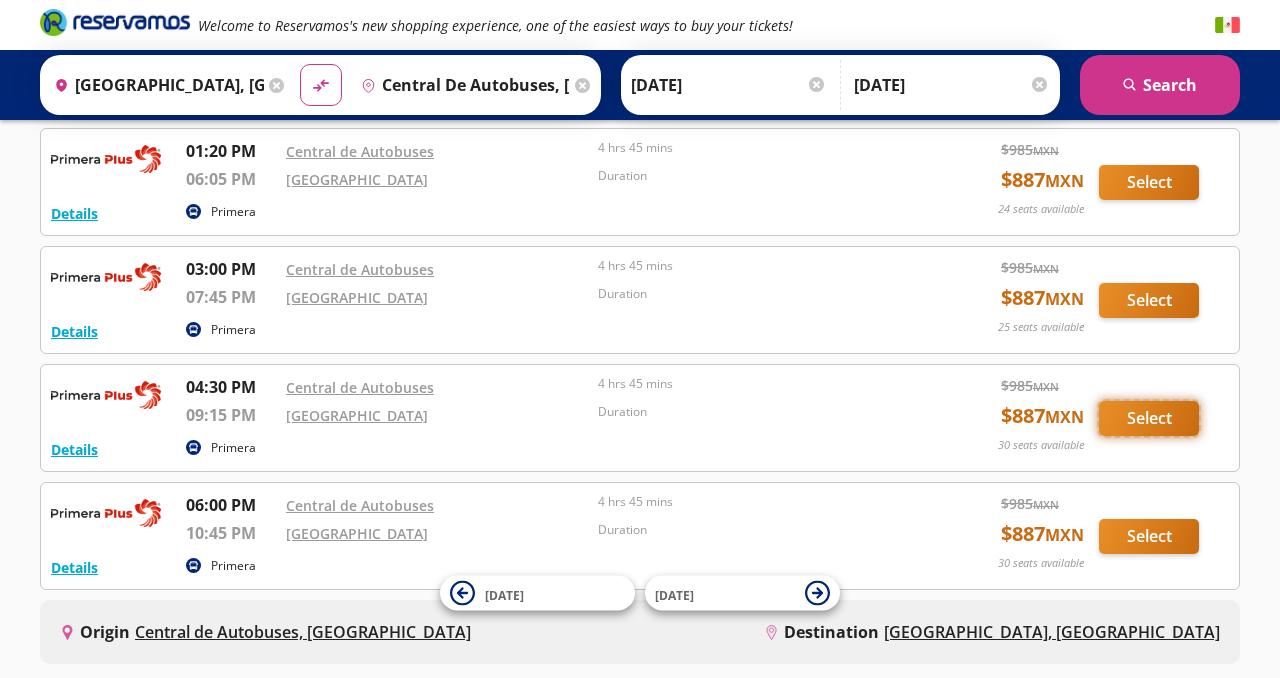 click on "Select" at bounding box center (1149, 418) 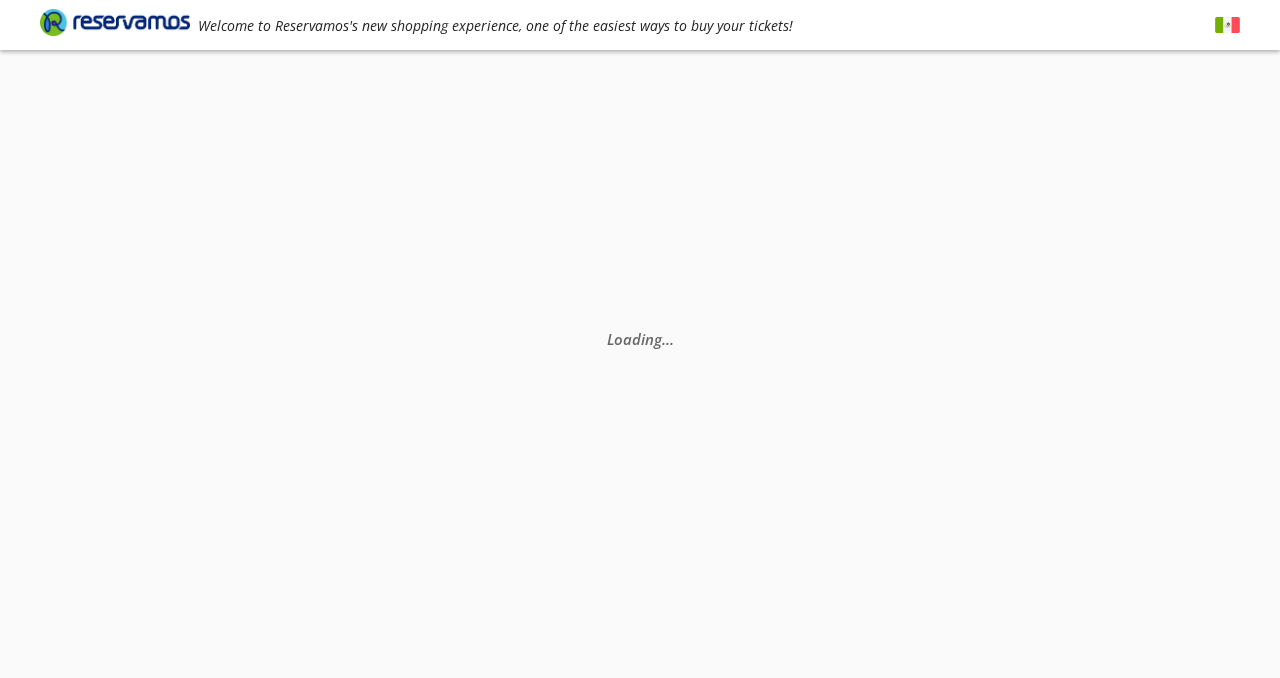 scroll, scrollTop: 0, scrollLeft: 0, axis: both 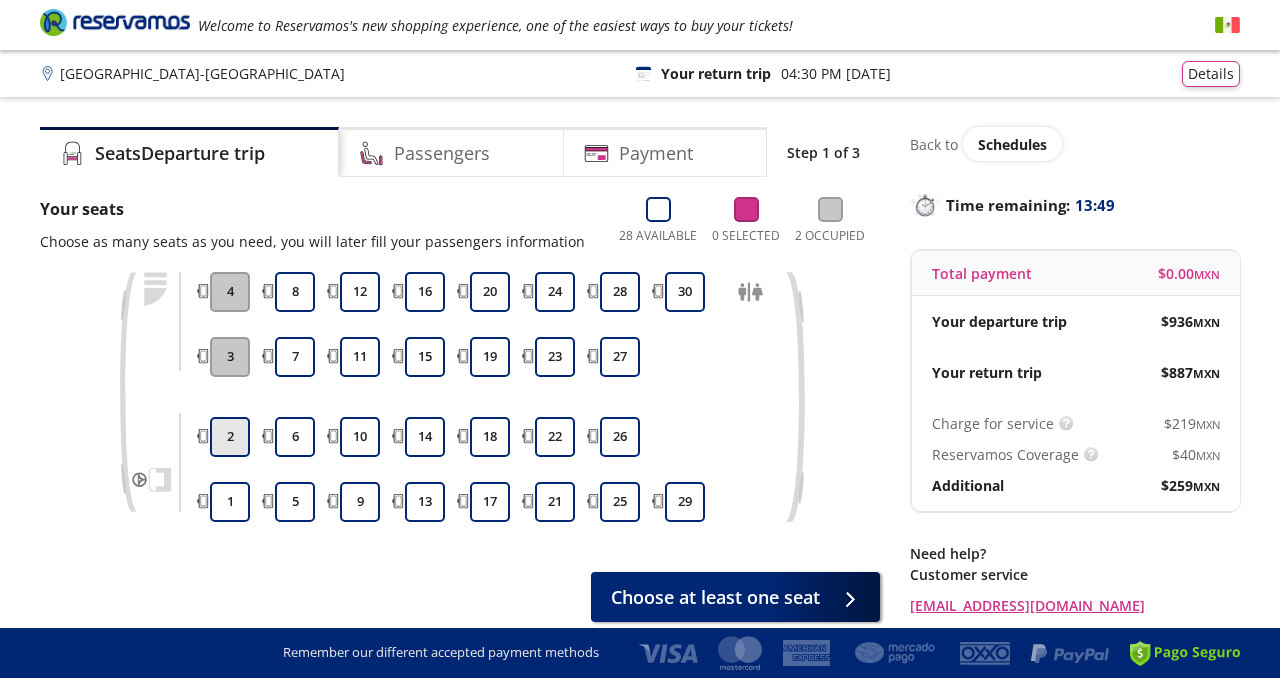 click on "2" at bounding box center [230, 437] 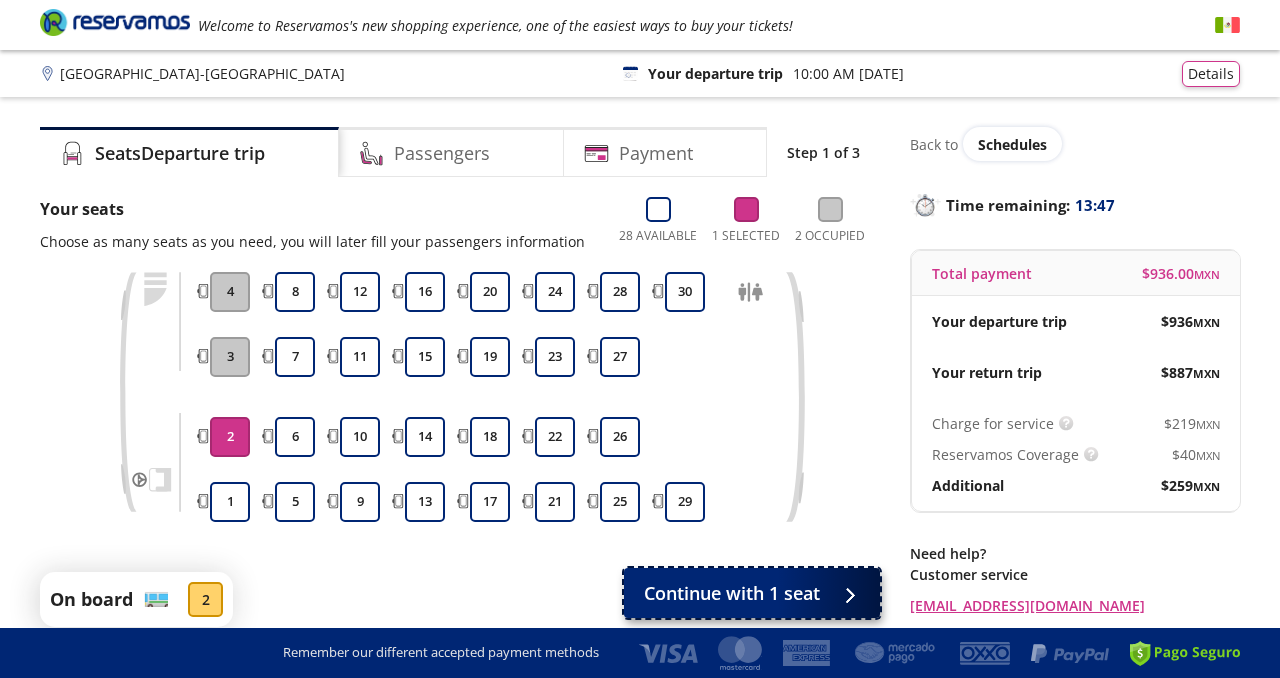 click on "Continue with 1 seat" at bounding box center [732, 593] 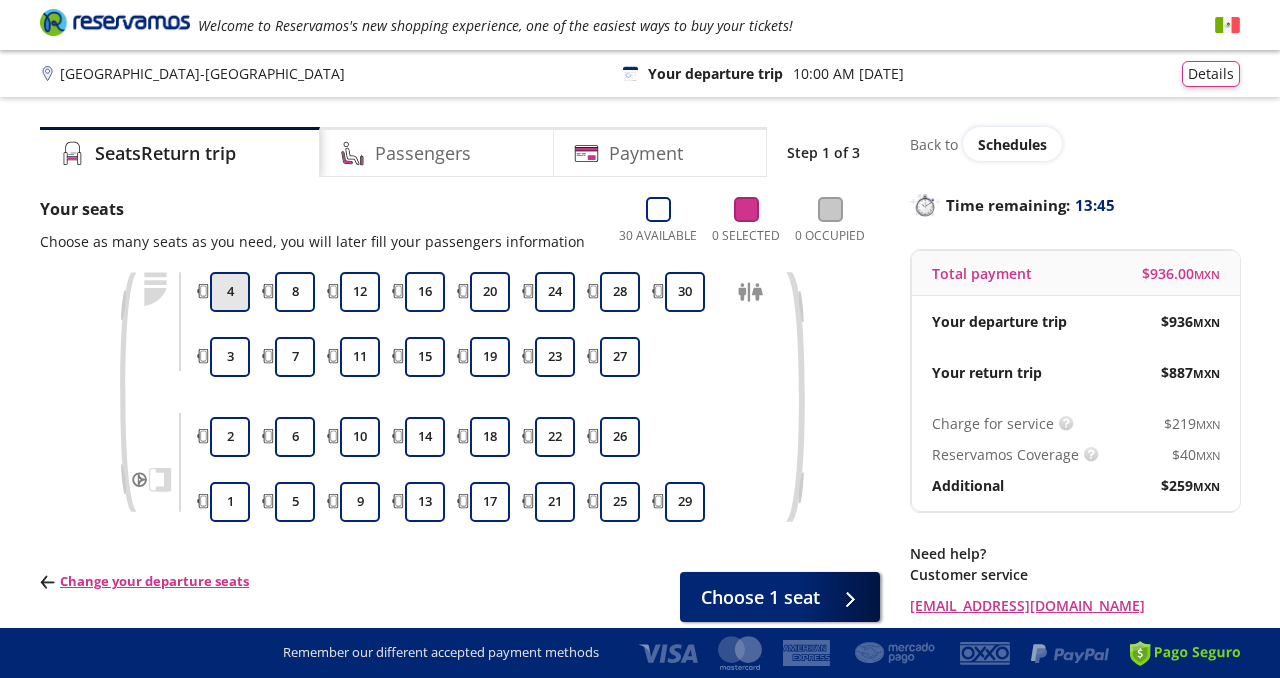 click on "4" at bounding box center (230, 292) 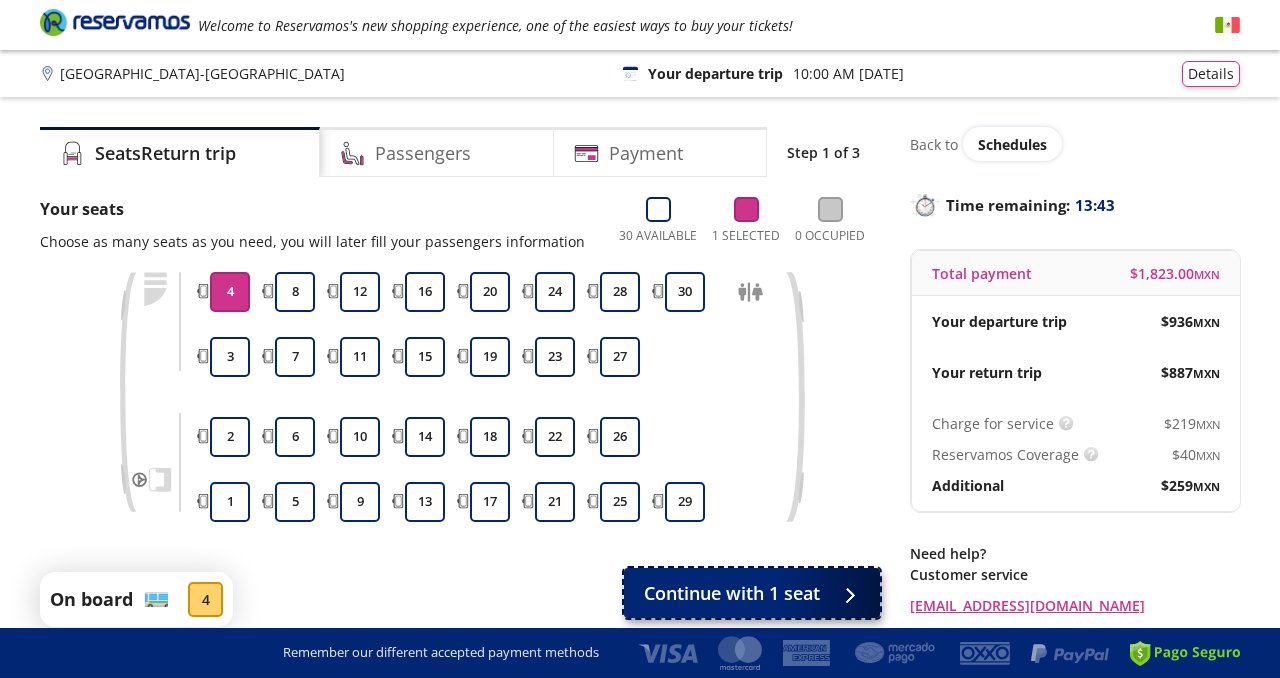 click on "Continue with 1 seat" at bounding box center [732, 593] 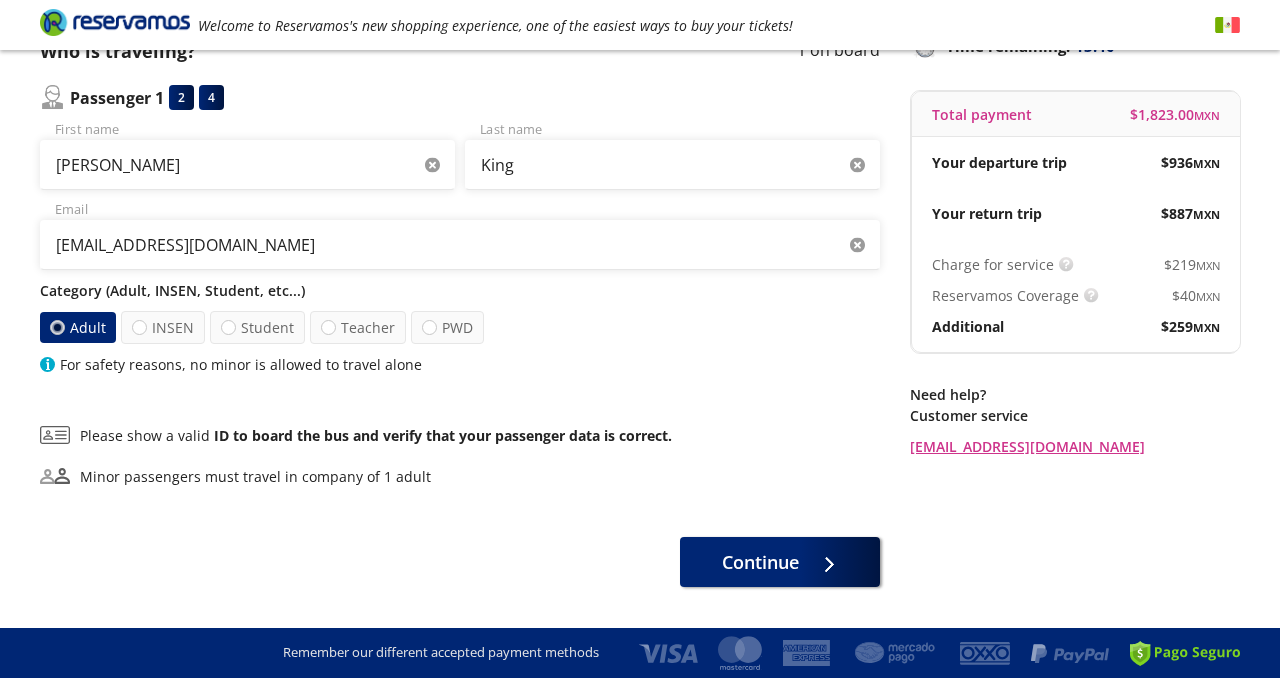 scroll, scrollTop: 160, scrollLeft: 0, axis: vertical 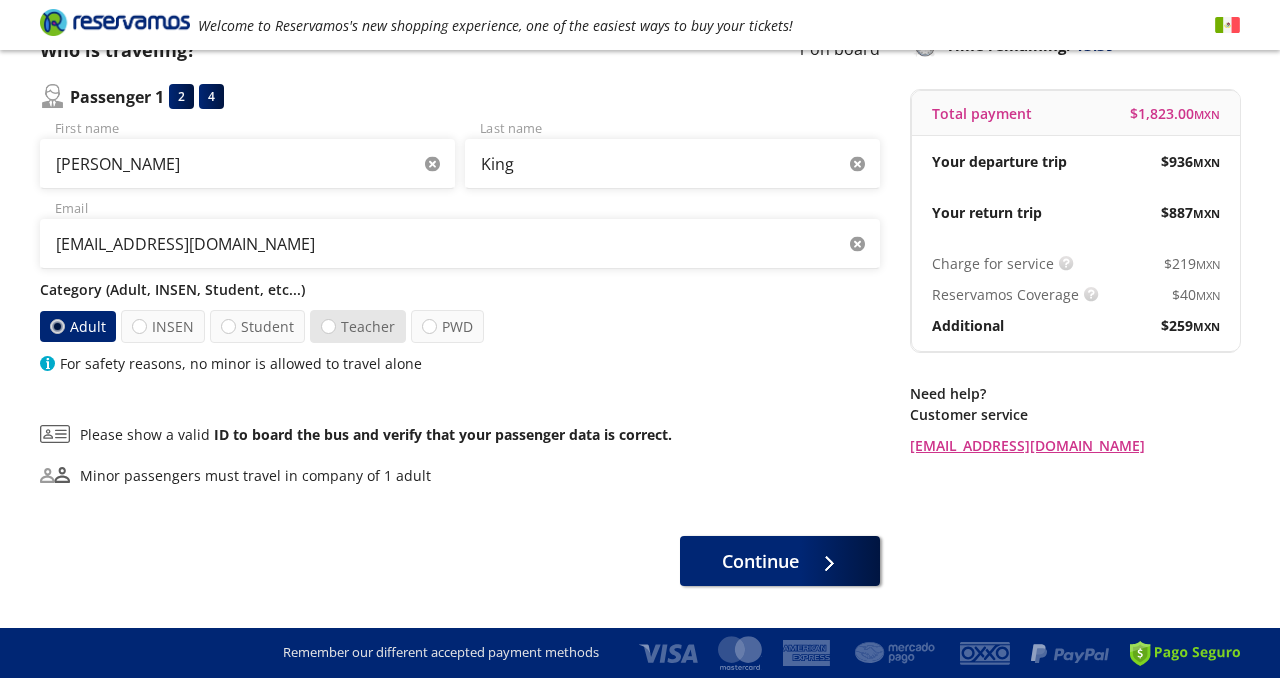 click on "Teacher" at bounding box center (358, 326) 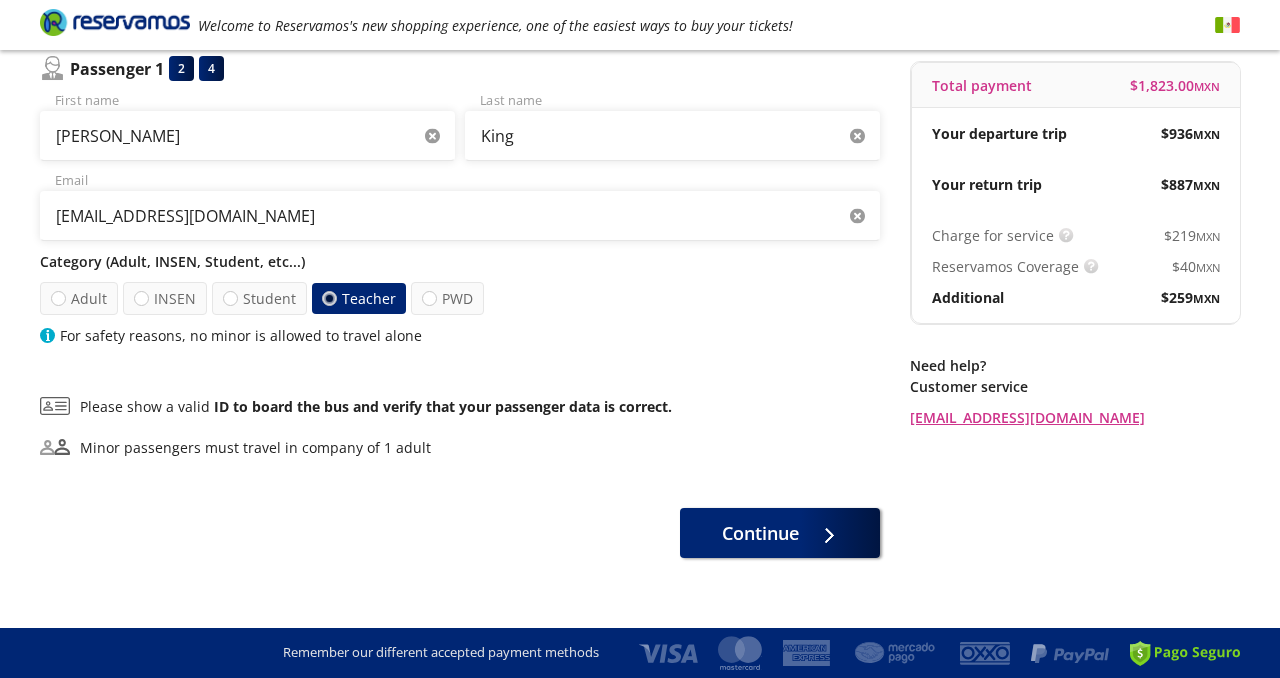 scroll, scrollTop: 202, scrollLeft: 0, axis: vertical 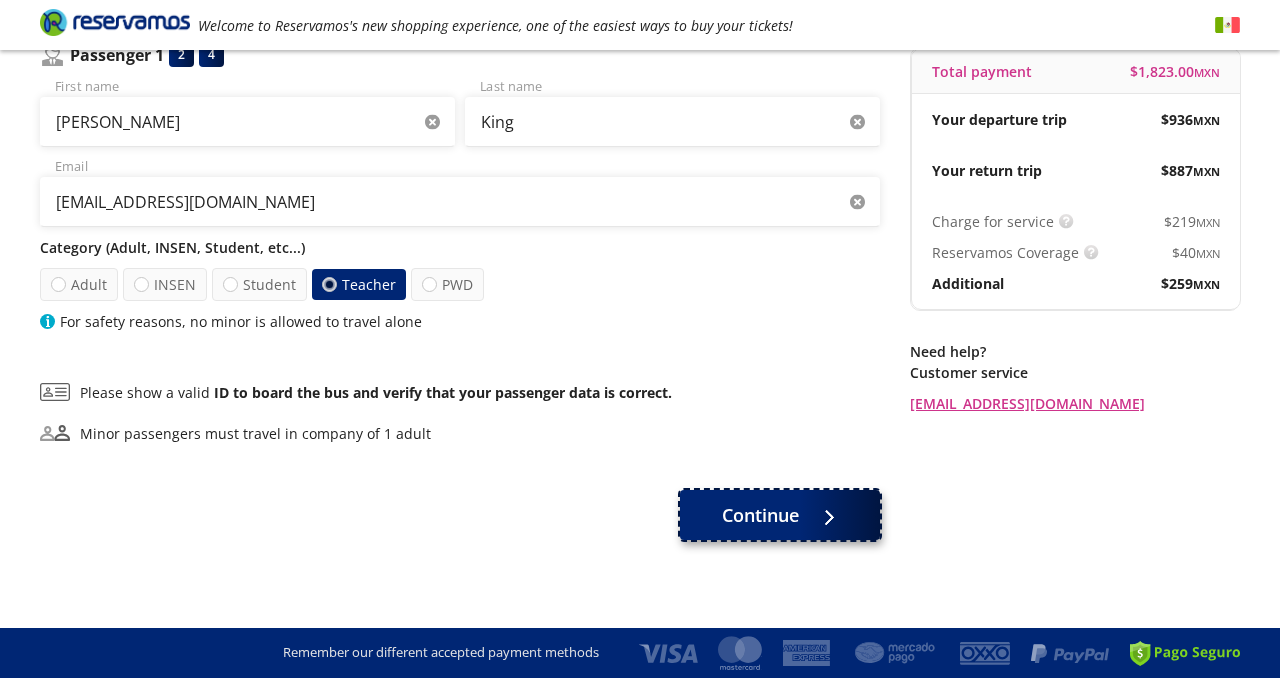 click on "Continue" at bounding box center (760, 515) 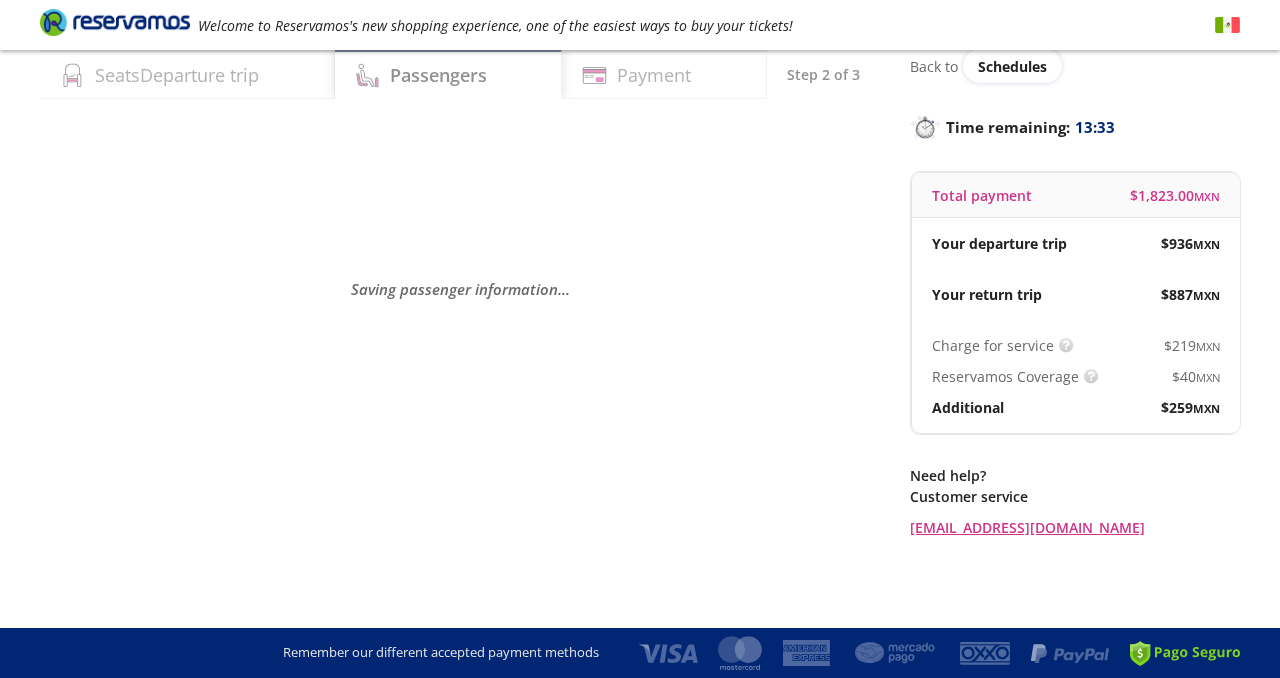 scroll, scrollTop: 0, scrollLeft: 0, axis: both 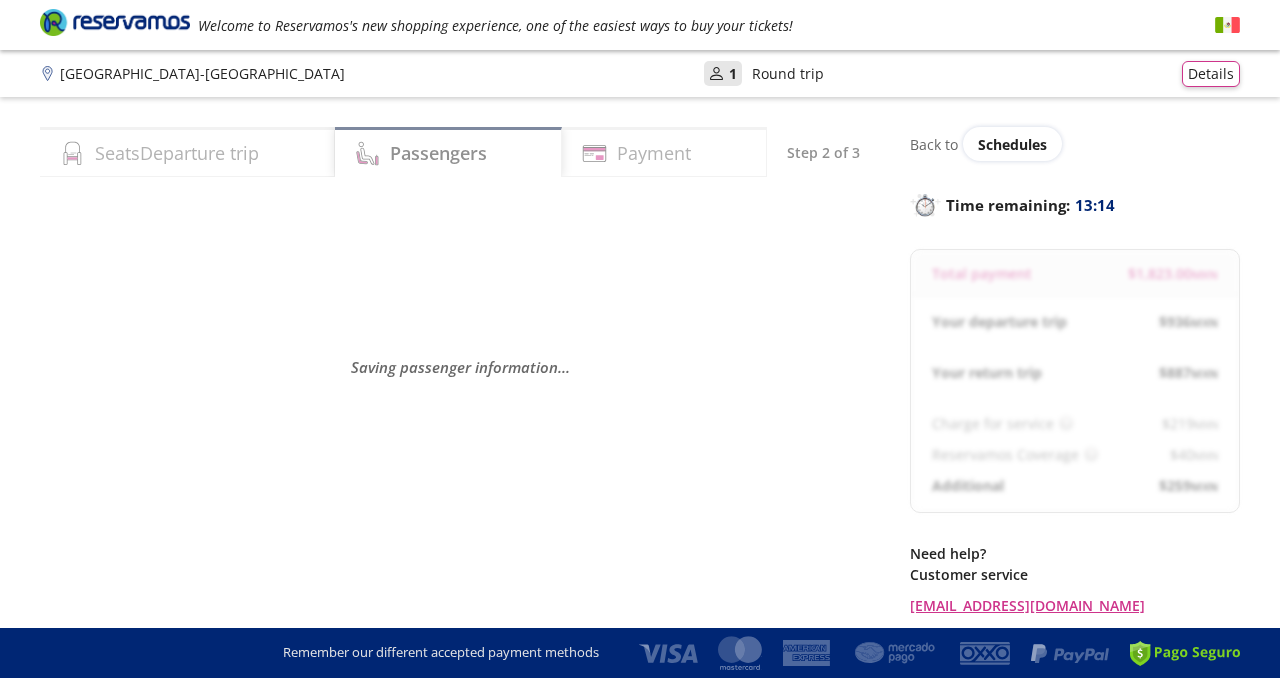 select on "MX" 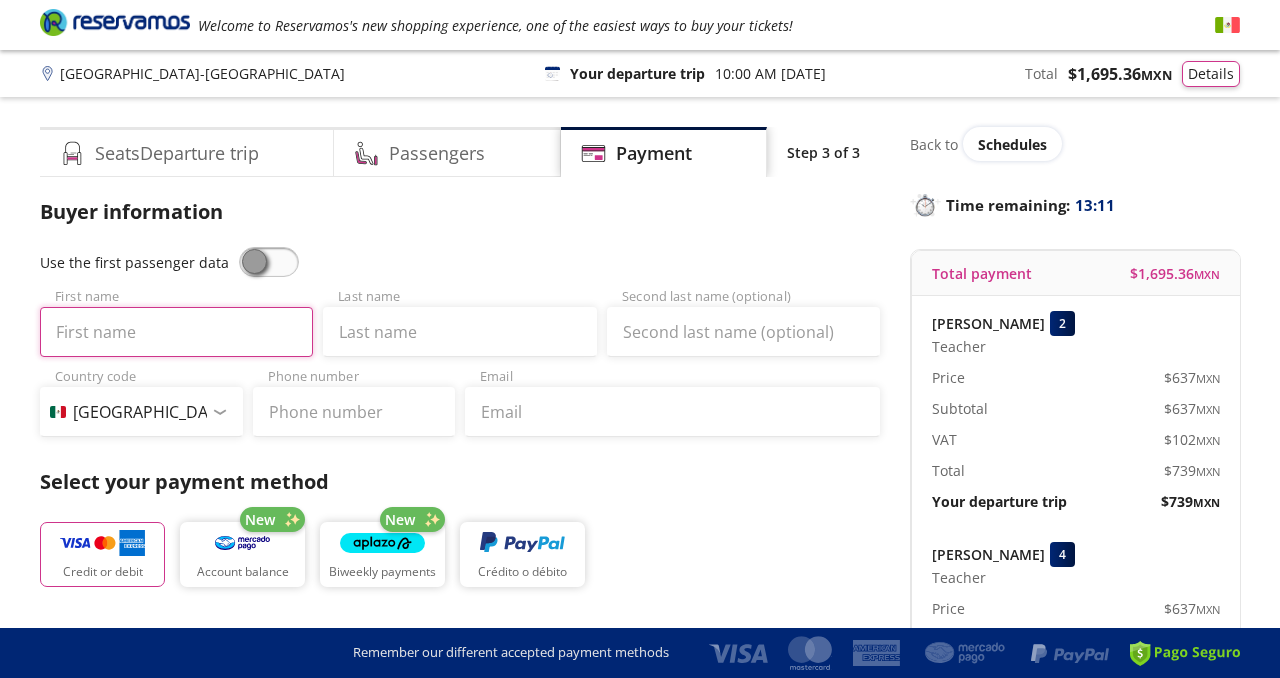 click on "First name" at bounding box center (176, 332) 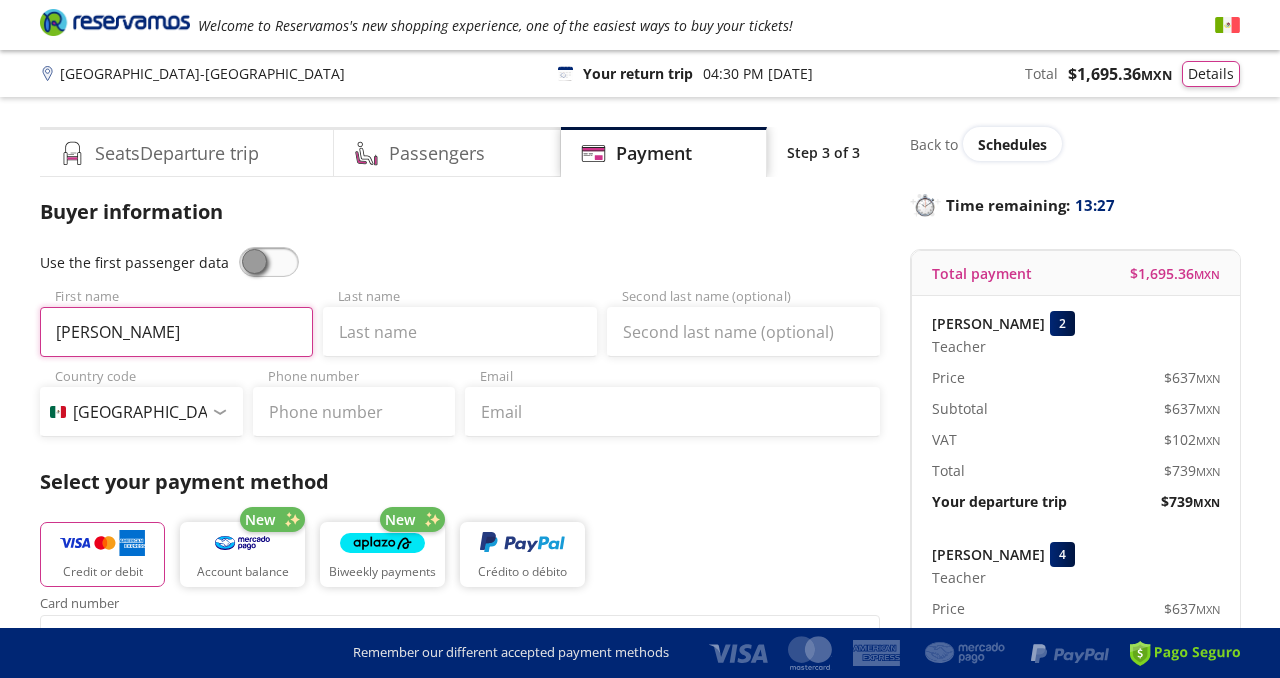 type on "[PERSON_NAME]" 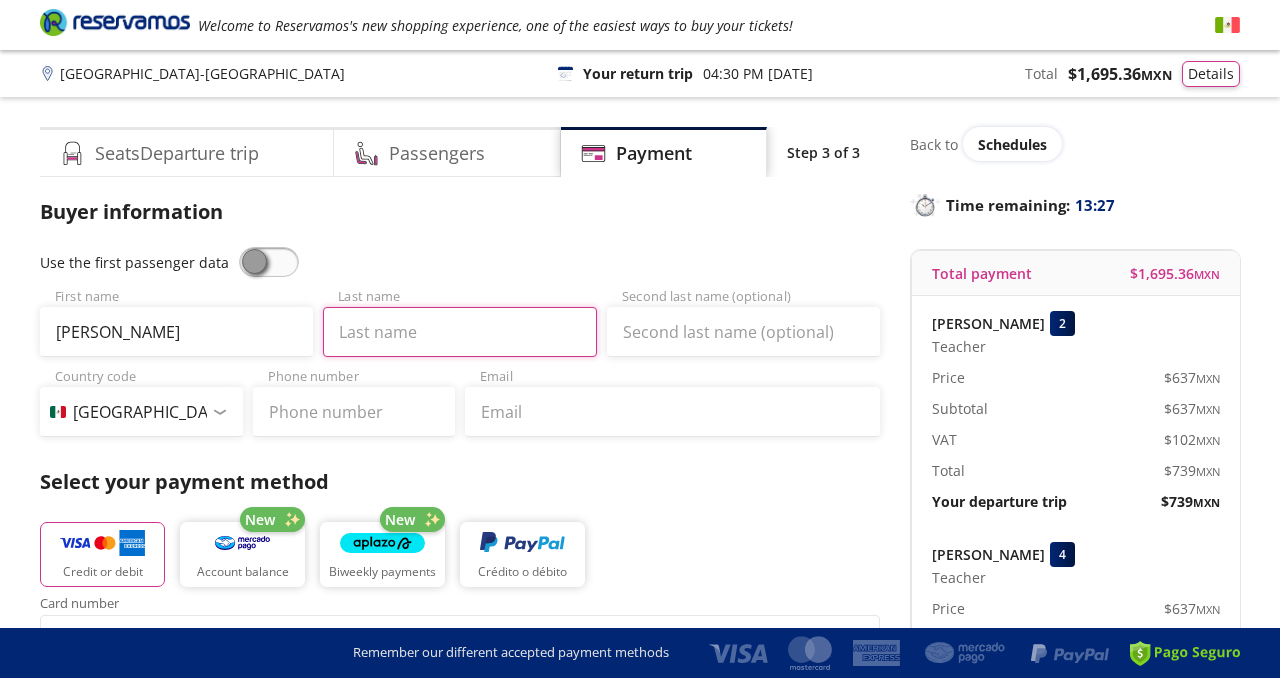 click on "Last name" at bounding box center [459, 332] 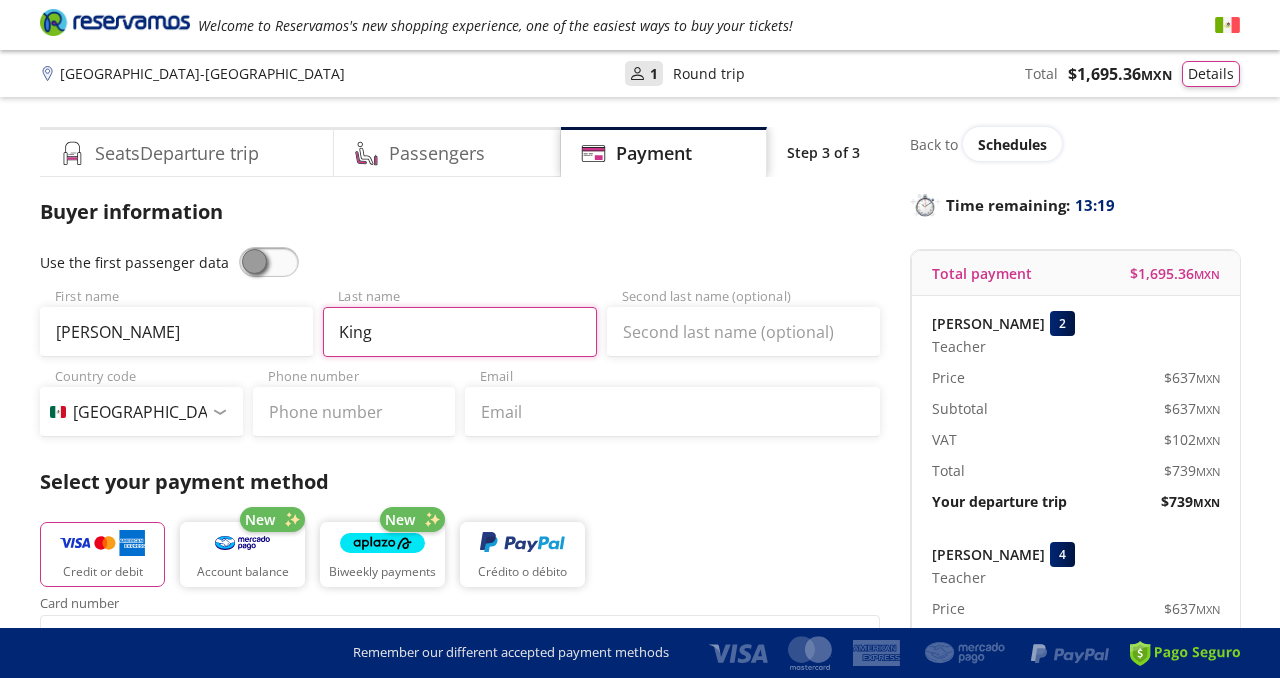type on "King" 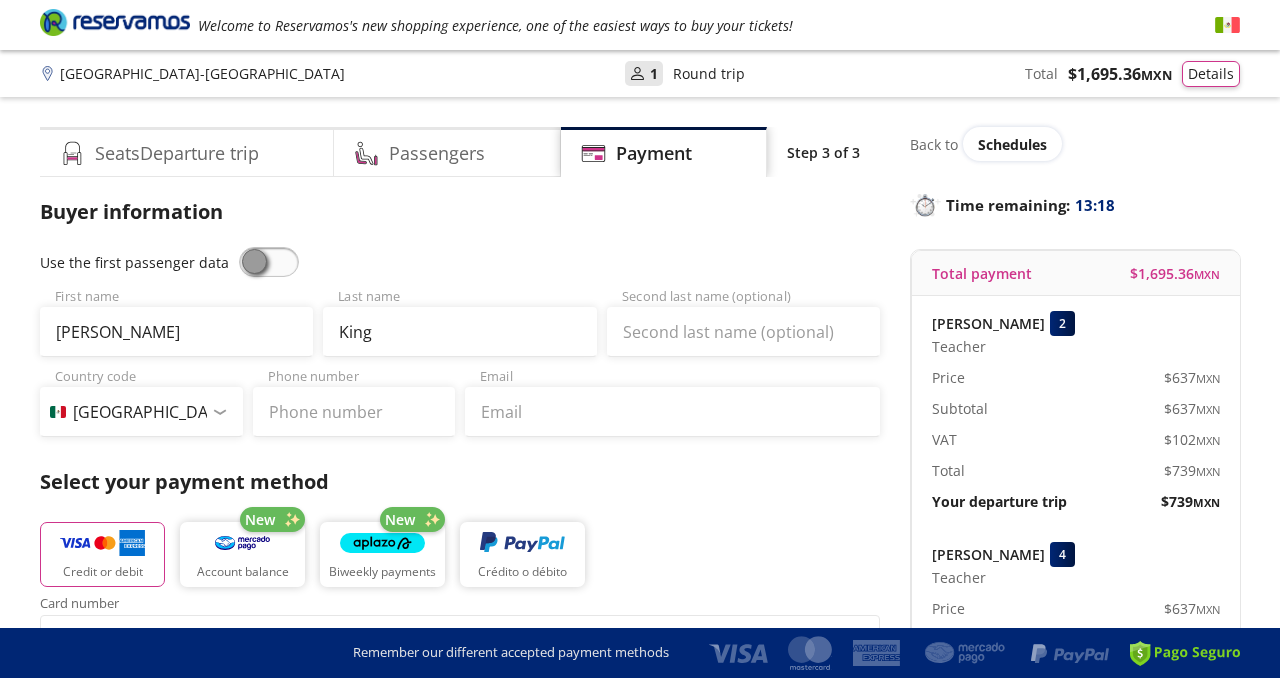 click at bounding box center [220, 412] 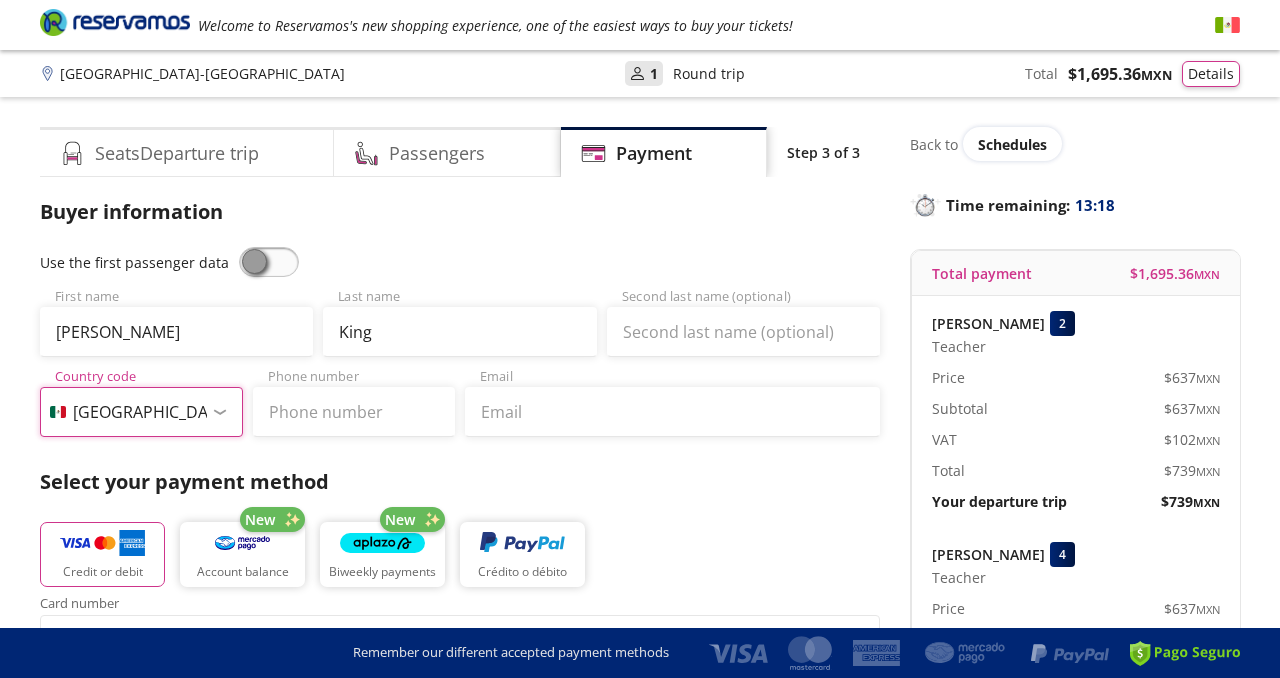 click on "Country code [GEOGRAPHIC_DATA] +1 [GEOGRAPHIC_DATA] +52 [GEOGRAPHIC_DATA] +57 [GEOGRAPHIC_DATA] +55 [GEOGRAPHIC_DATA] +93 [GEOGRAPHIC_DATA] +355 [GEOGRAPHIC_DATA] +49 [GEOGRAPHIC_DATA] +376 [GEOGRAPHIC_DATA] +244 [GEOGRAPHIC_DATA] +1 [GEOGRAPHIC_DATA] +1 [GEOGRAPHIC_DATA] +966 [GEOGRAPHIC_DATA] +213 [GEOGRAPHIC_DATA] +54 [GEOGRAPHIC_DATA] +374 [GEOGRAPHIC_DATA] +297 [GEOGRAPHIC_DATA] +61 [GEOGRAPHIC_DATA] +43 [GEOGRAPHIC_DATA] +994 [GEOGRAPHIC_DATA] +1 [GEOGRAPHIC_DATA] +880 [GEOGRAPHIC_DATA] +1 [GEOGRAPHIC_DATA] +973 [GEOGRAPHIC_DATA] +32 [GEOGRAPHIC_DATA] +501 [GEOGRAPHIC_DATA] +229 [GEOGRAPHIC_DATA] +1 [GEOGRAPHIC_DATA] +375 [GEOGRAPHIC_DATA] +95 [GEOGRAPHIC_DATA] +591 [GEOGRAPHIC_DATA] +387 Botsuana +267 [GEOGRAPHIC_DATA] +673 [GEOGRAPHIC_DATA] +359 [GEOGRAPHIC_DATA] +226 [GEOGRAPHIC_DATA] +257 [GEOGRAPHIC_DATA] +975 [GEOGRAPHIC_DATA] +238 [GEOGRAPHIC_DATA] +855 [GEOGRAPHIC_DATA] +237 [GEOGRAPHIC_DATA] +1 [GEOGRAPHIC_DATA] [GEOGRAPHIC_DATA] +599 [GEOGRAPHIC_DATA] +235 [GEOGRAPHIC_DATA] +56 [GEOGRAPHIC_DATA] +86 [GEOGRAPHIC_DATA] +357 [GEOGRAPHIC_DATA] +269 [GEOGRAPHIC_DATA] +243 [GEOGRAPHIC_DATA] +242 [PERSON_NAME][GEOGRAPHIC_DATA] +850 [PERSON_NAME][GEOGRAPHIC_DATA] +82 [GEOGRAPHIC_DATA] +225 [GEOGRAPHIC_DATA] +506 [GEOGRAPHIC_DATA] +385 [GEOGRAPHIC_DATA] +53 [GEOGRAPHIC_DATA] +599 [GEOGRAPHIC_DATA] +45 [GEOGRAPHIC_DATA] +1 [GEOGRAPHIC_DATA] +593 [GEOGRAPHIC_DATA] +20 [GEOGRAPHIC_DATA] +[GEOGRAPHIC_DATA] +971 [GEOGRAPHIC_DATA] +291 [GEOGRAPHIC_DATA] +421 [GEOGRAPHIC_DATA] +386 [GEOGRAPHIC_DATA] +34 [GEOGRAPHIC_DATA] +372 [GEOGRAPHIC_DATA] +251 [GEOGRAPHIC_DATA] +7 [GEOGRAPHIC_DATA] +679 [GEOGRAPHIC_DATA] +63" at bounding box center [141, 412] 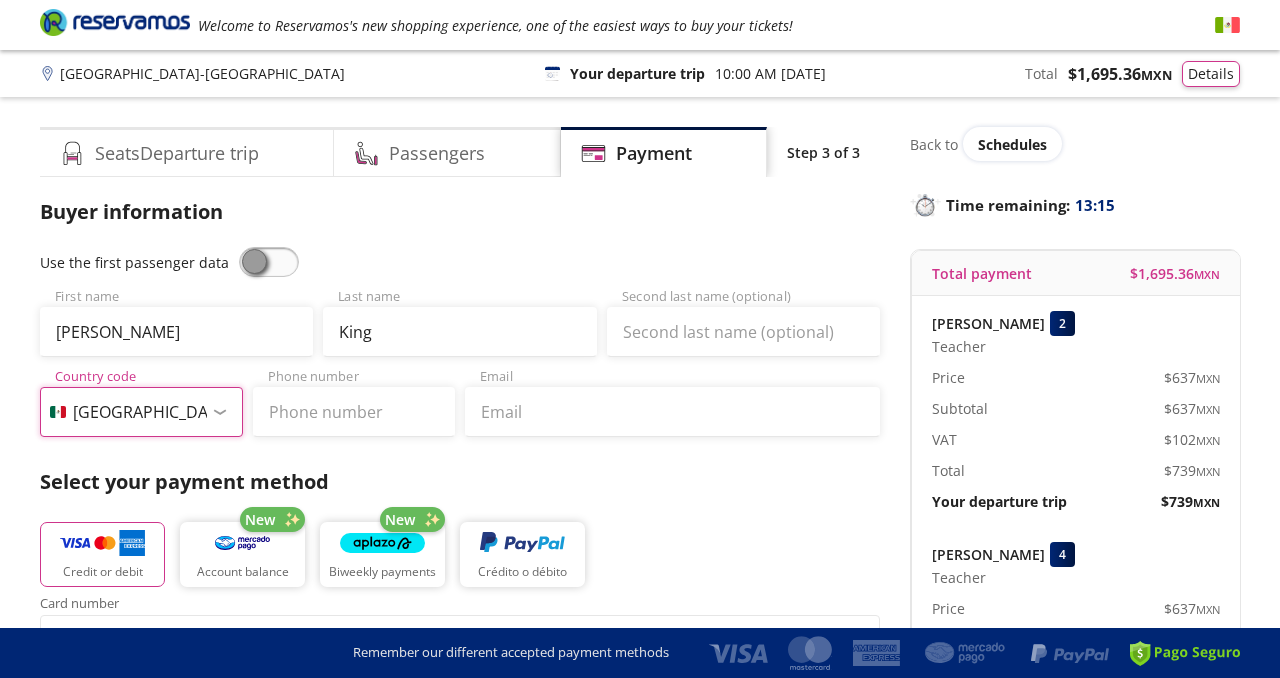 select on "US" 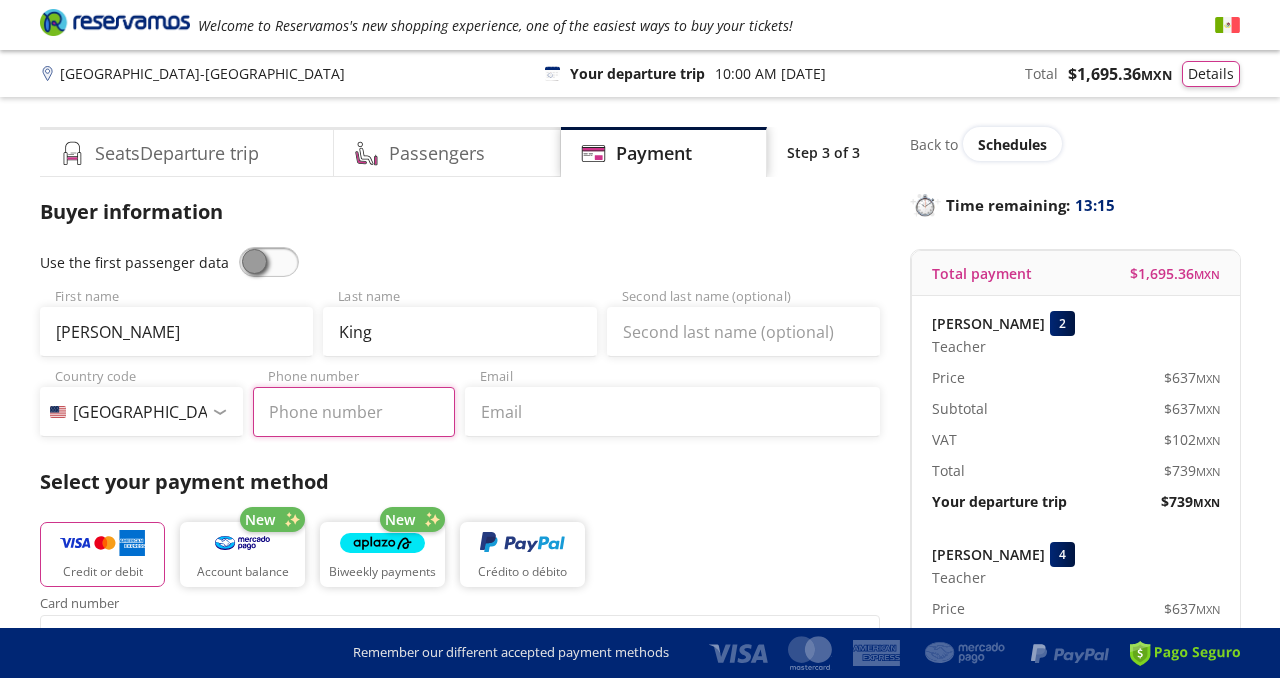 click on "Phone number" at bounding box center (354, 412) 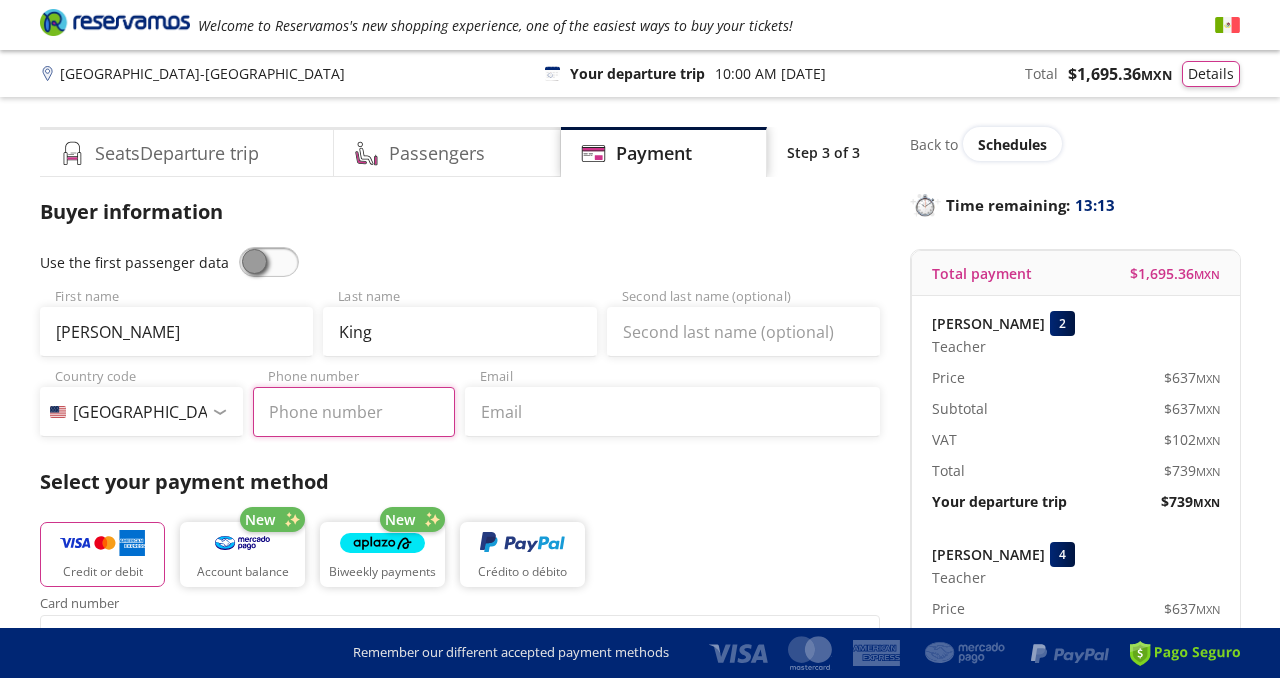 type on "[PHONE_NUMBER]" 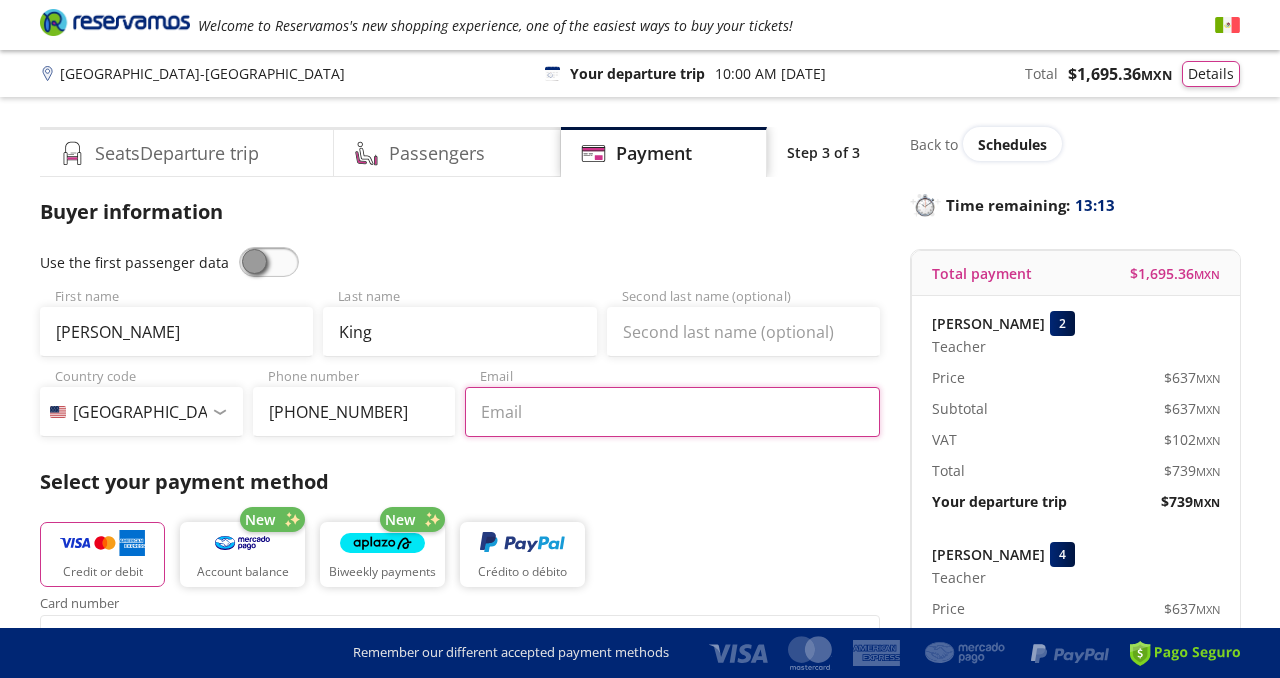 type on "[EMAIL_ADDRESS][DOMAIN_NAME]" 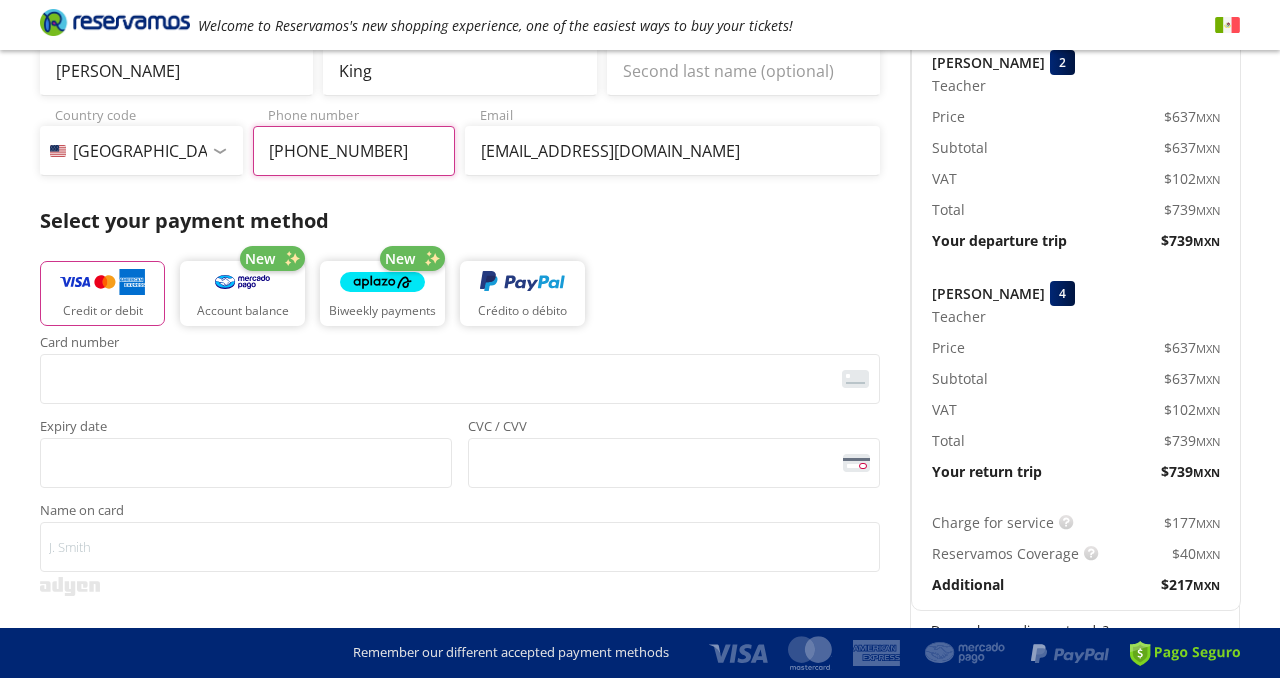 scroll, scrollTop: 269, scrollLeft: 0, axis: vertical 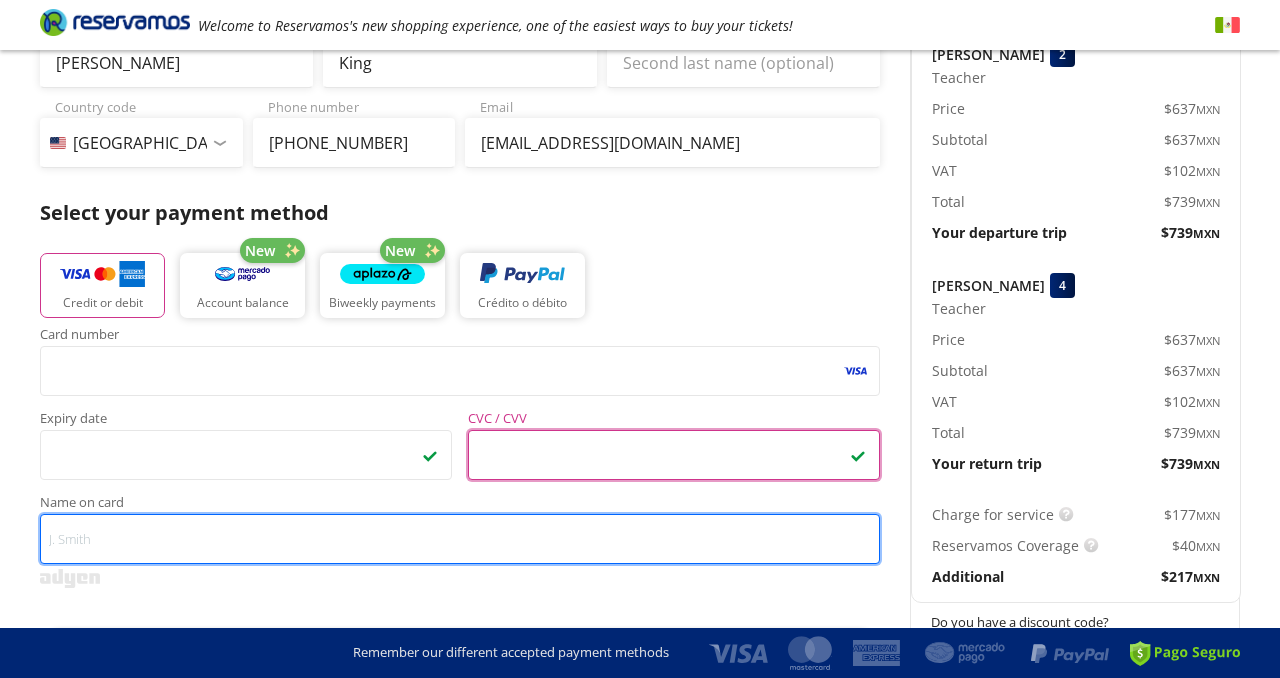 click on "Name on card" at bounding box center [460, 539] 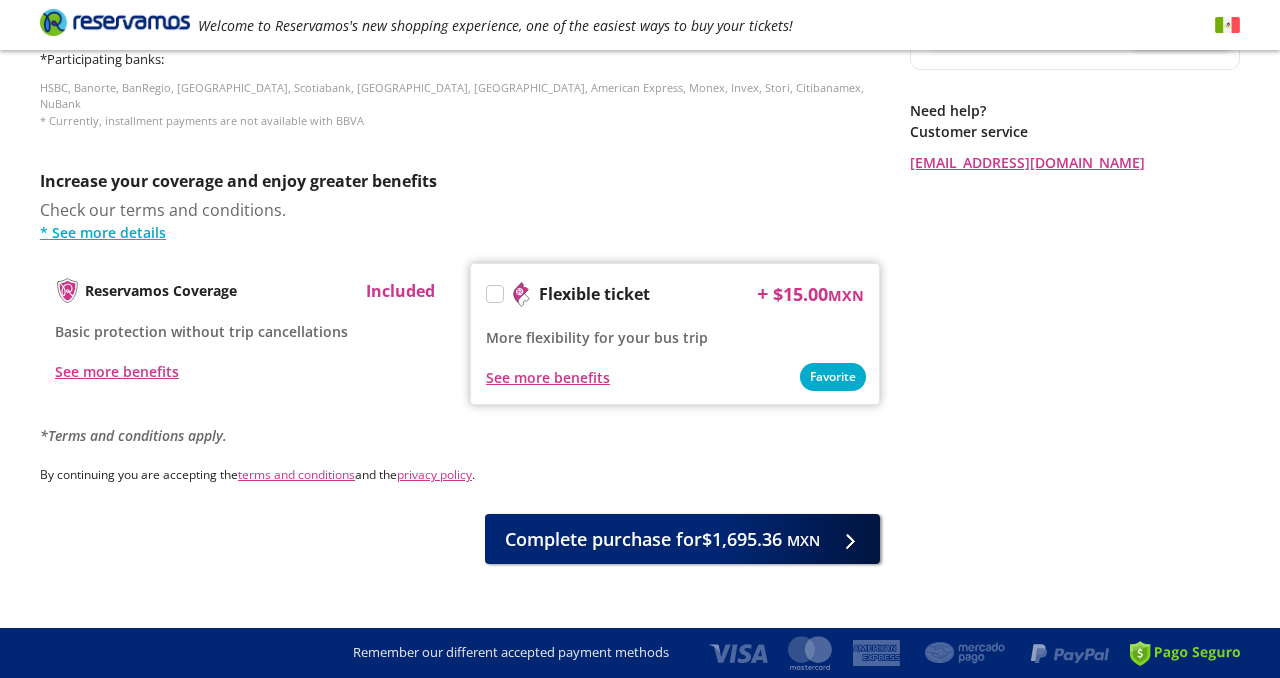 scroll, scrollTop: 923, scrollLeft: 0, axis: vertical 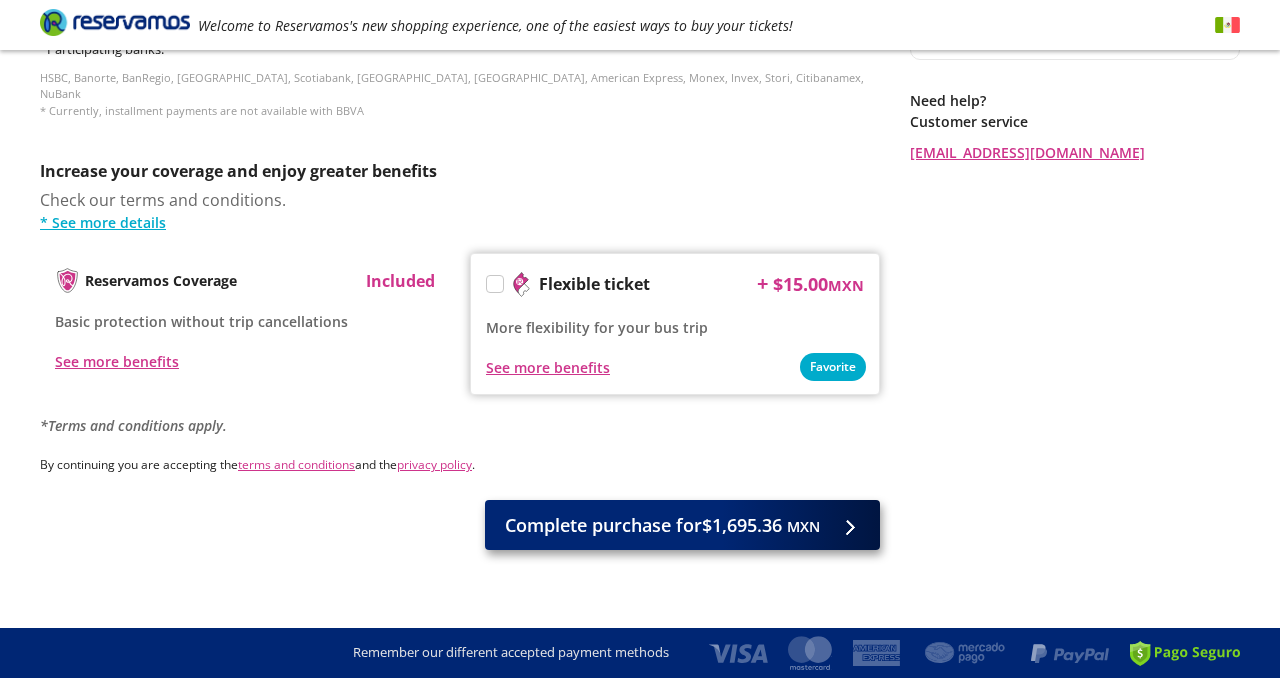 type on "[PERSON_NAME]" 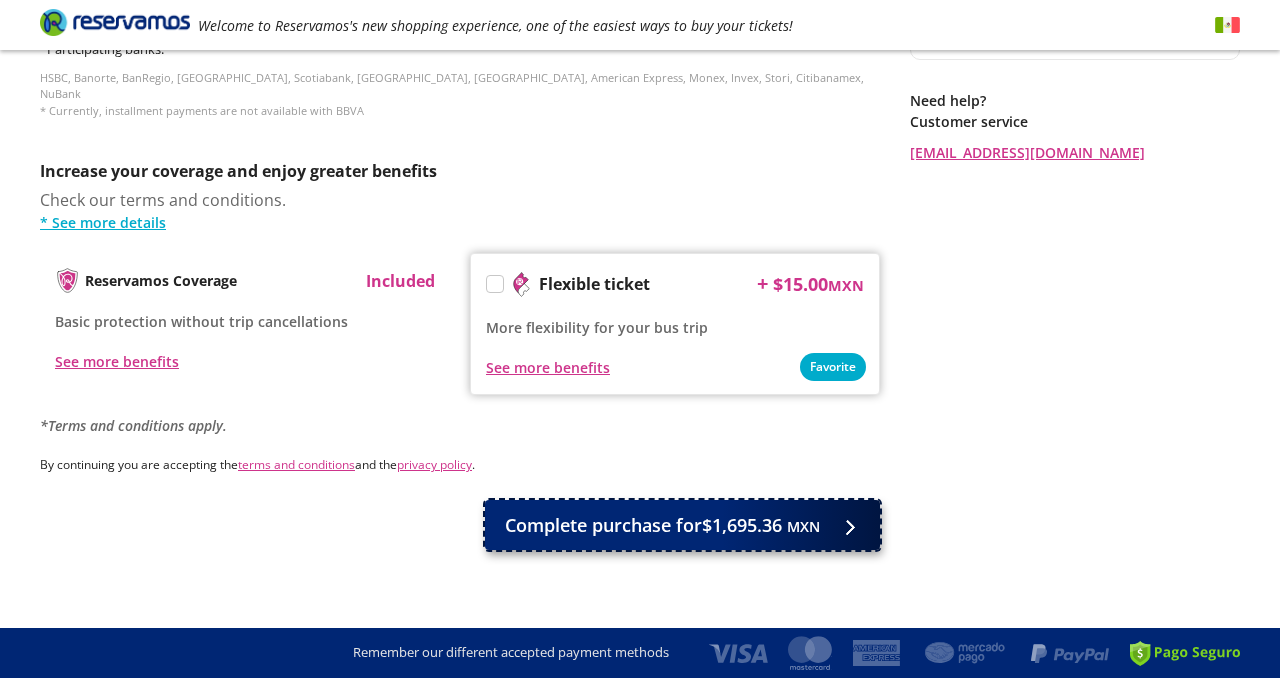 click on "Complete purchase for  $1,695.36   MXN" at bounding box center [662, 525] 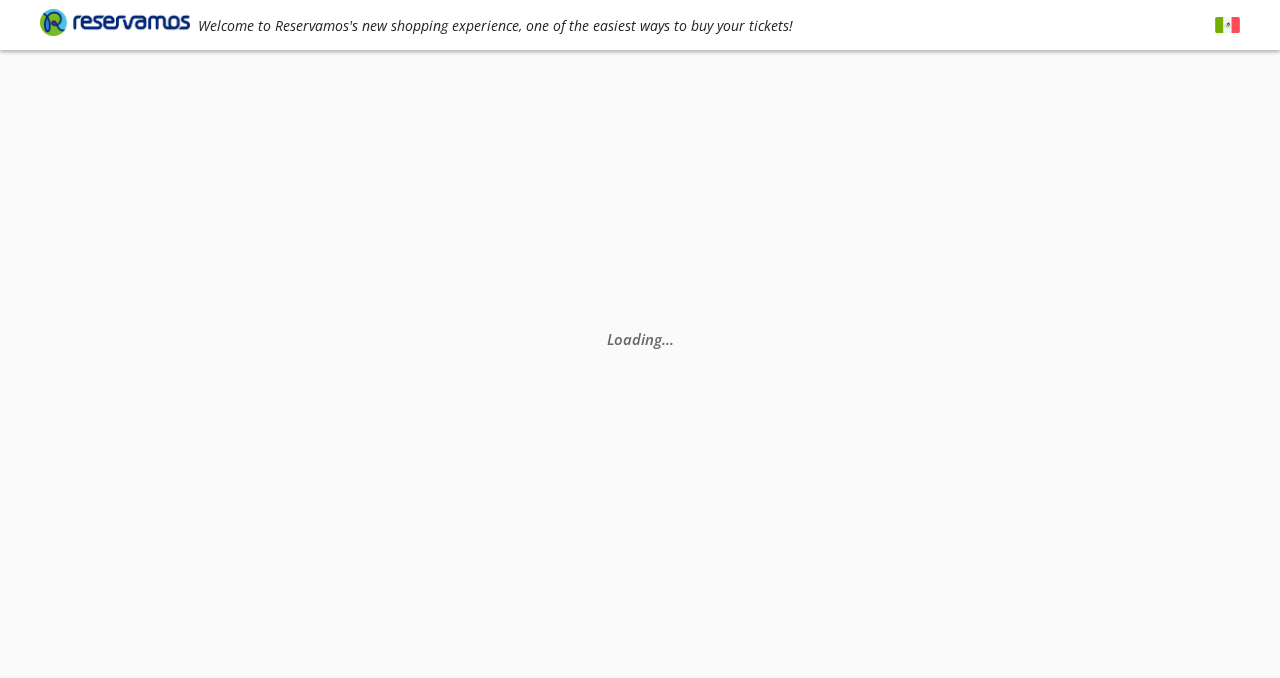 scroll, scrollTop: 130, scrollLeft: 0, axis: vertical 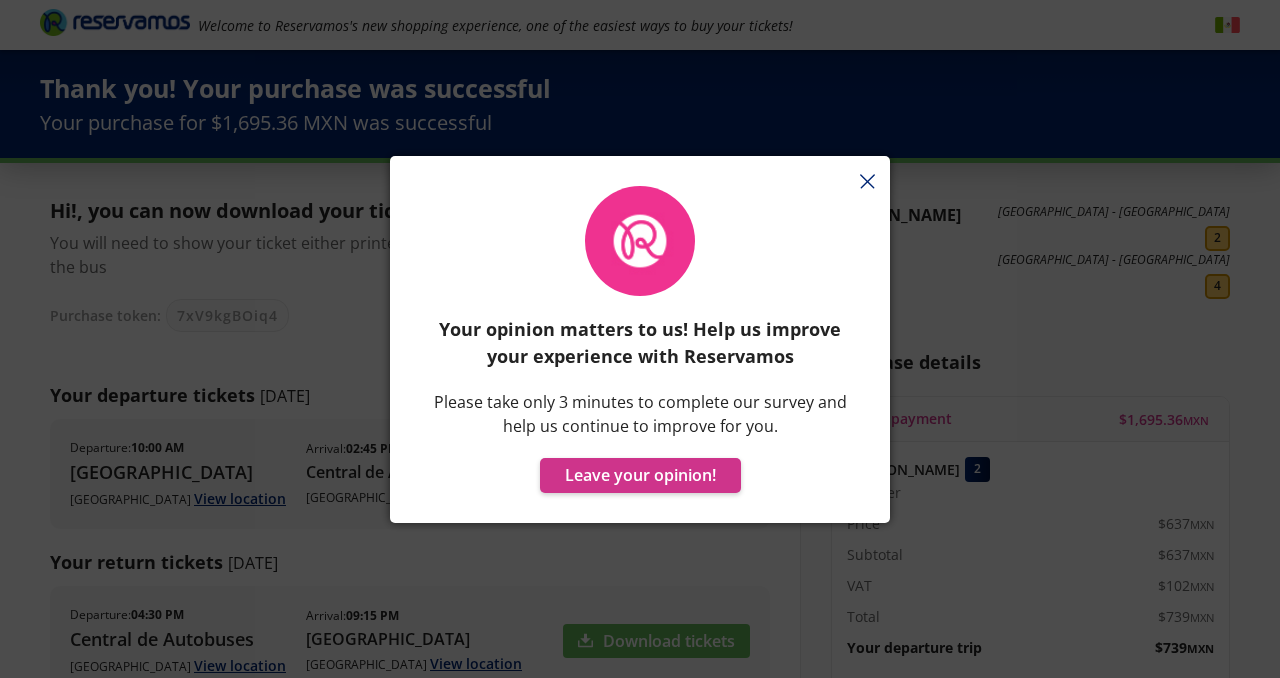 click on "Your opinion matters to us! Help us improve your experience with Reservamos Please take only 3 minutes to complete our survey and help us continue to improve for you. Leave your opinion!" at bounding box center [640, 349] 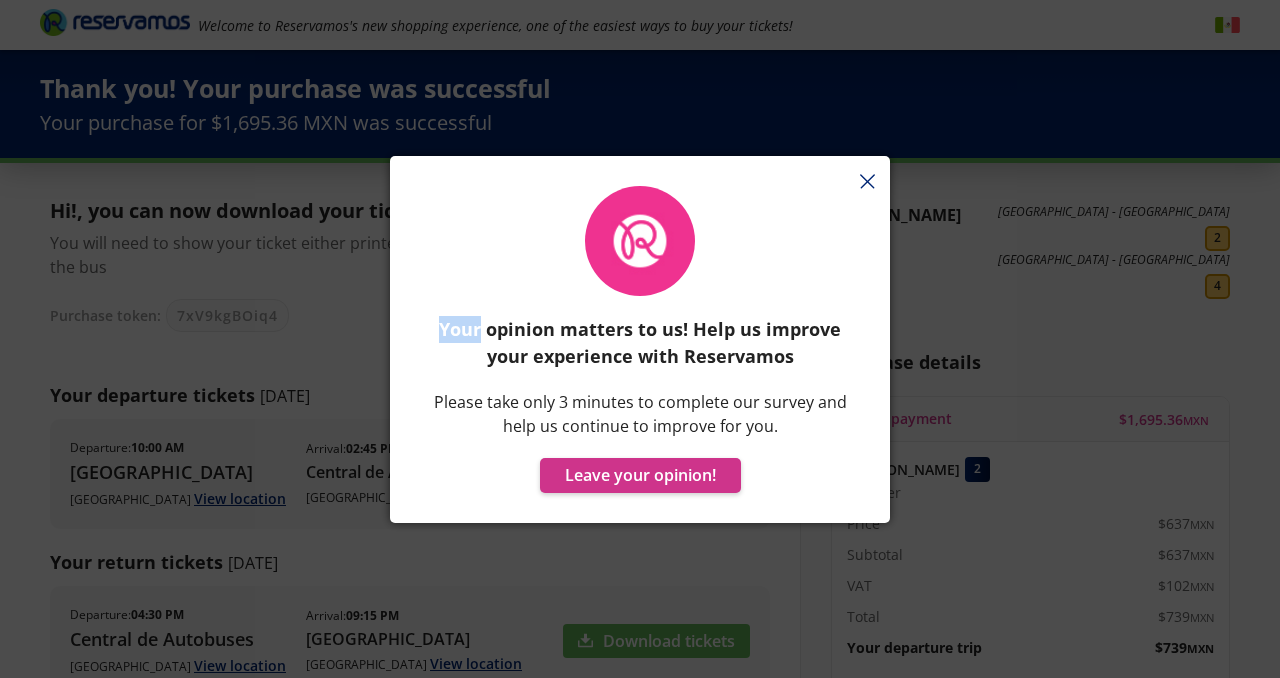 click on "Your opinion matters to us! Help us improve your experience with Reservamos Please take only 3 minutes to complete our survey and help us continue to improve for you. Leave your opinion!" at bounding box center (640, 349) 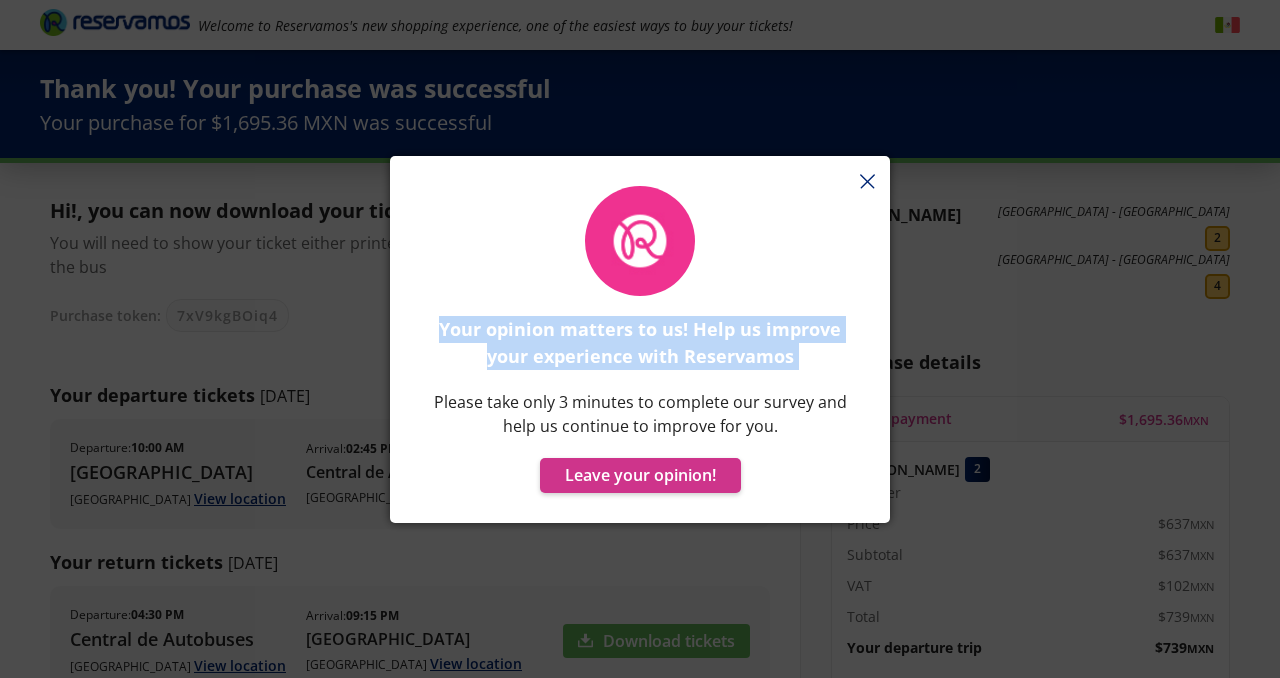 click on "Your opinion matters to us! Help us improve your experience with Reservamos Please take only 3 minutes to complete our survey and help us continue to improve for you. Leave your opinion!" at bounding box center (640, 349) 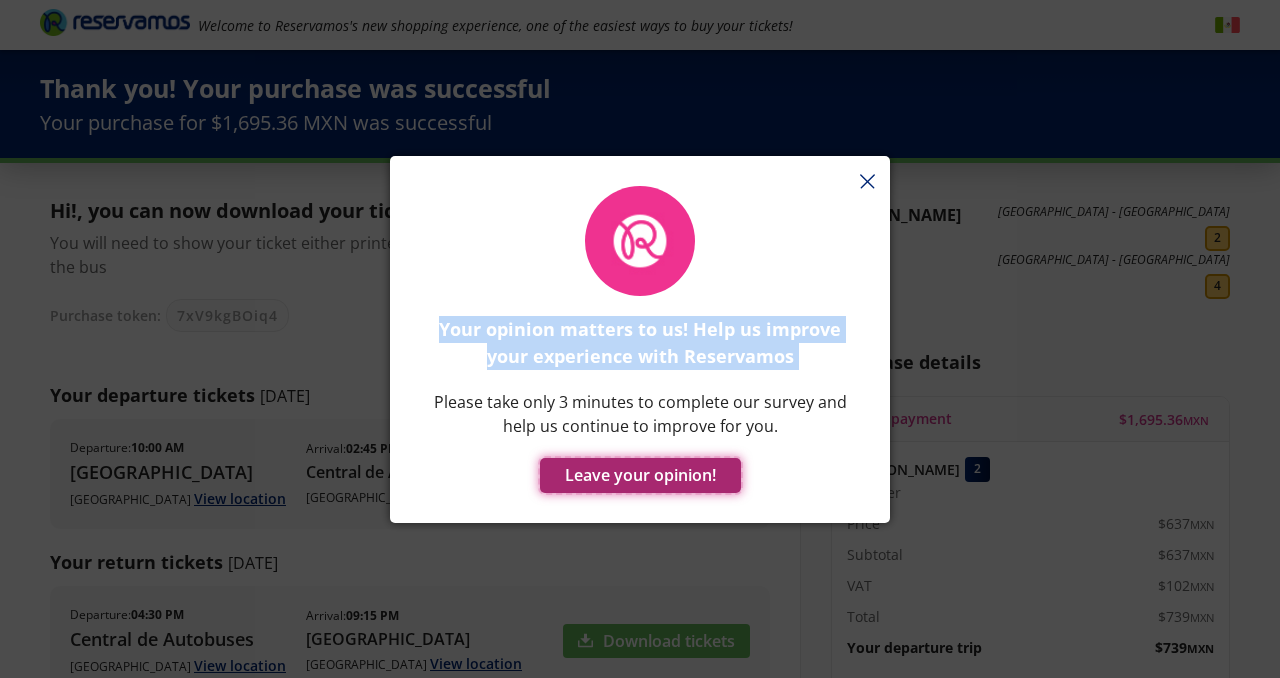 click on "Leave your opinion!" at bounding box center [640, 475] 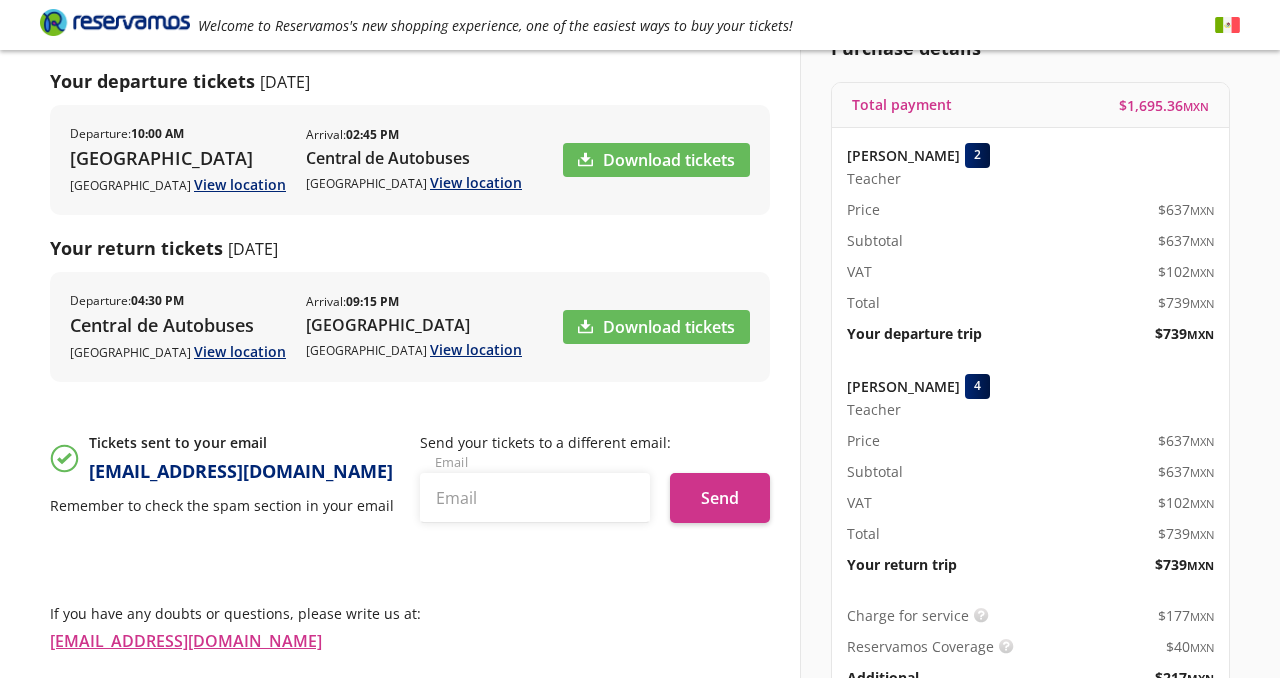 scroll, scrollTop: 0, scrollLeft: 0, axis: both 